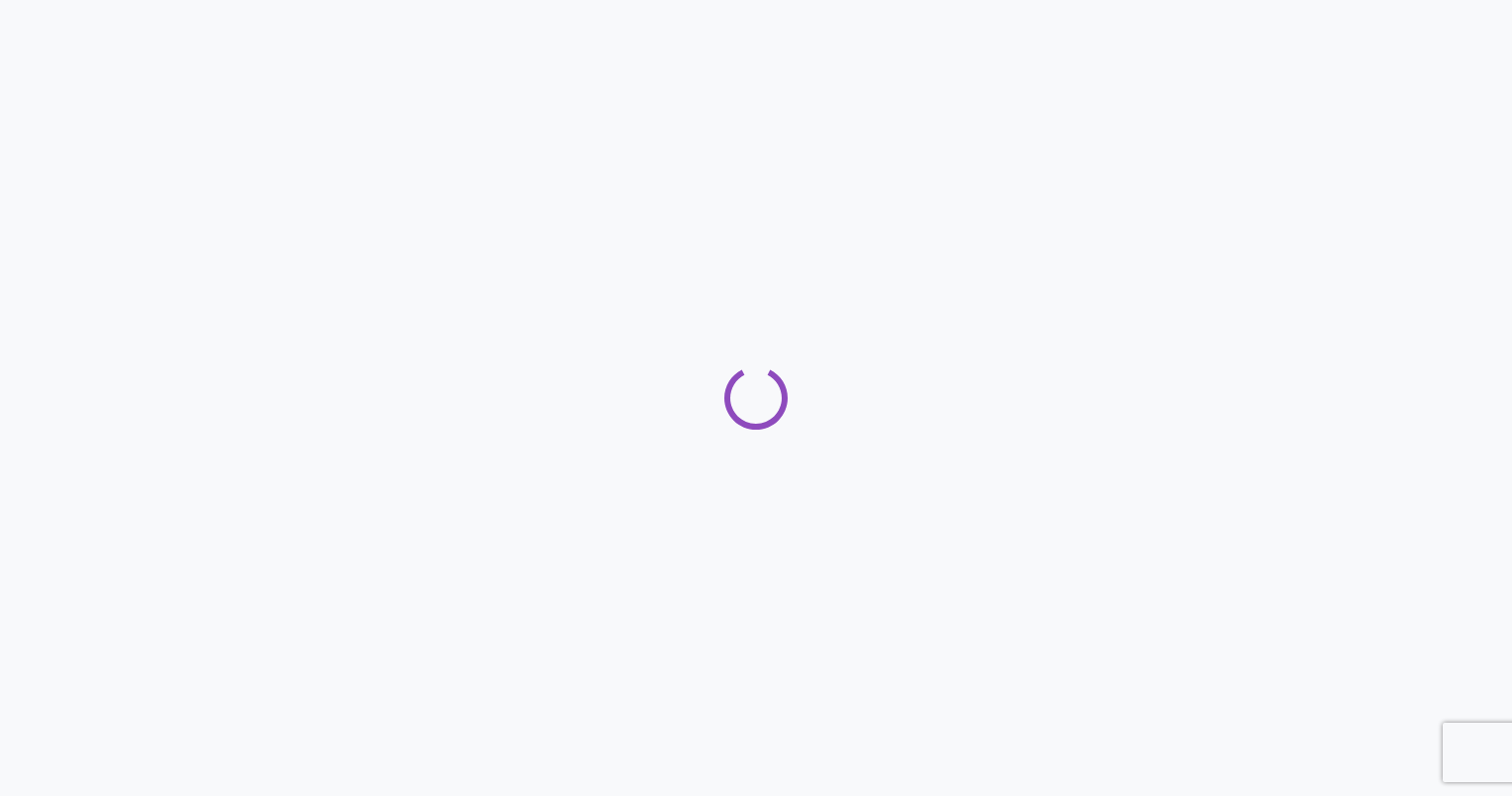 scroll, scrollTop: 0, scrollLeft: 0, axis: both 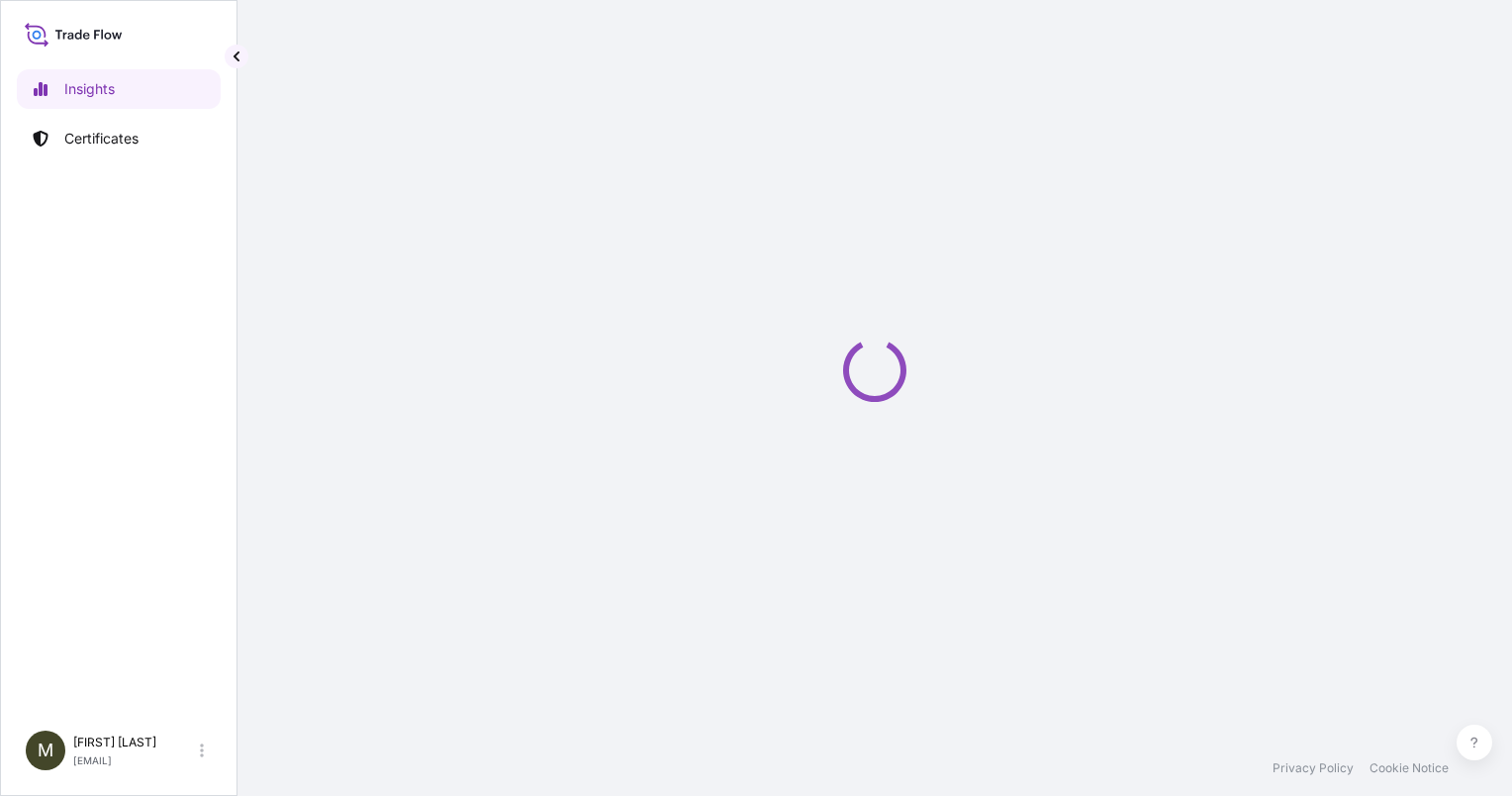 select on "2025" 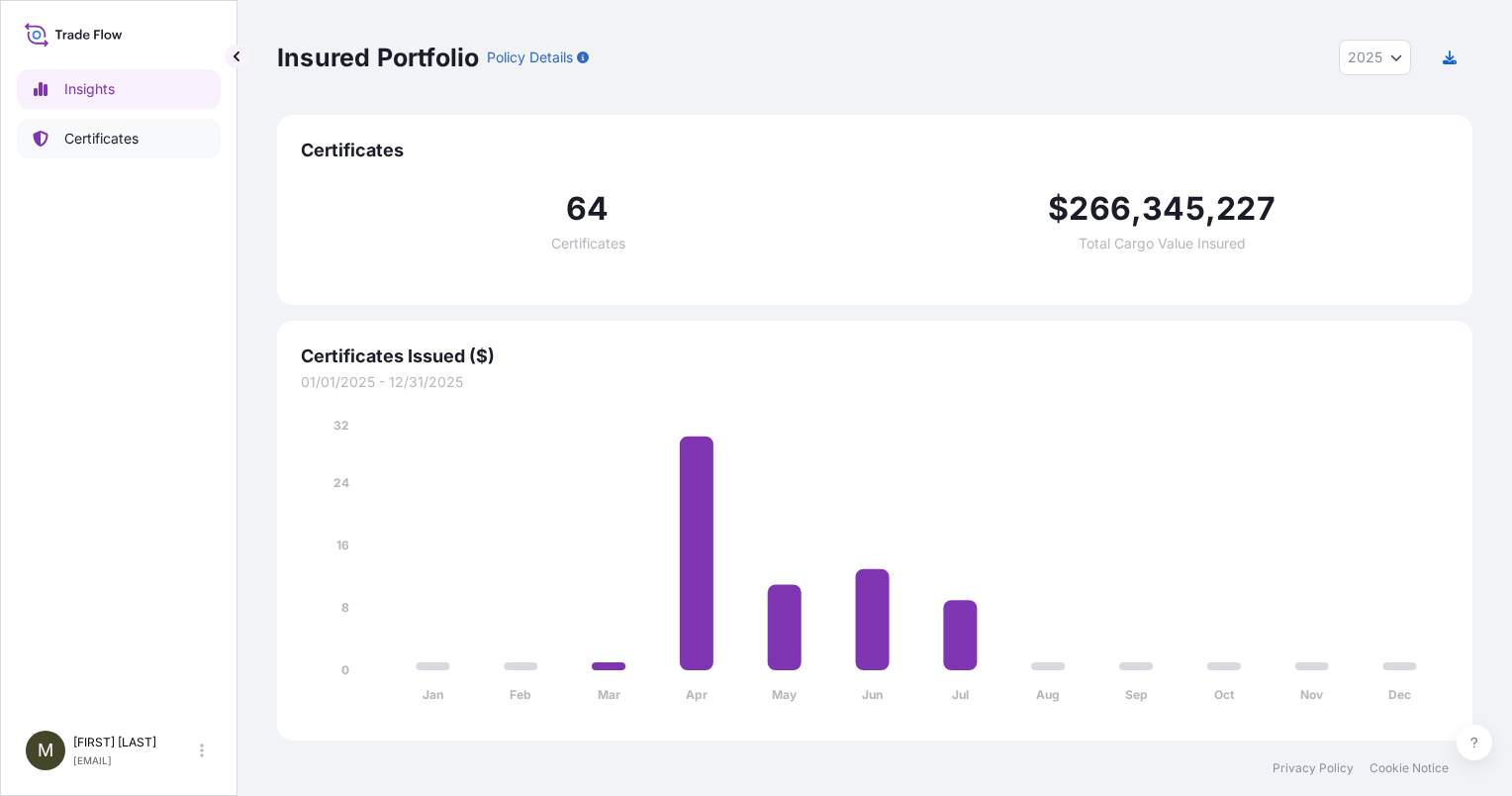 click on "Certificates" at bounding box center [119, 139] 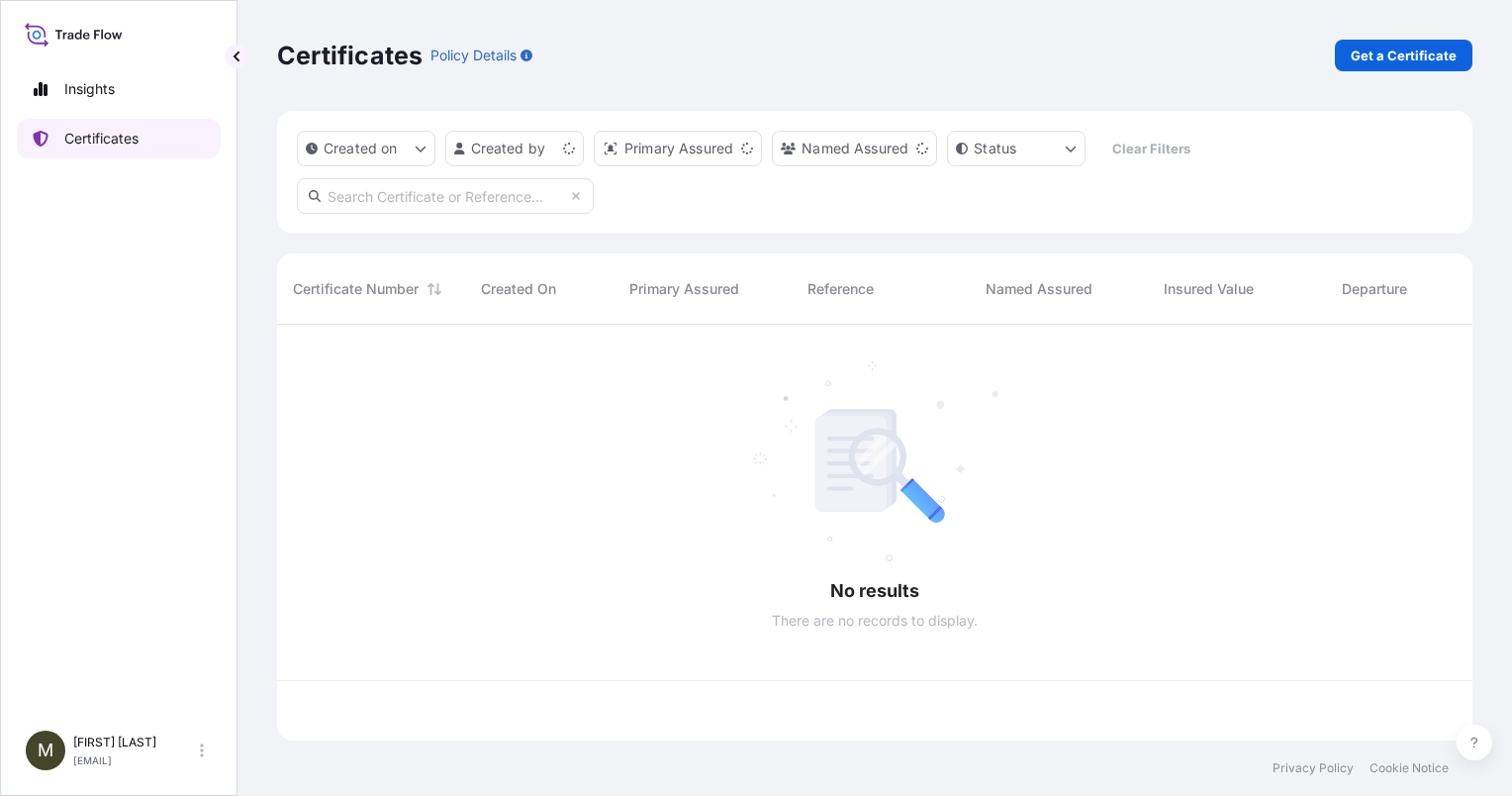 scroll, scrollTop: 16, scrollLeft: 16, axis: both 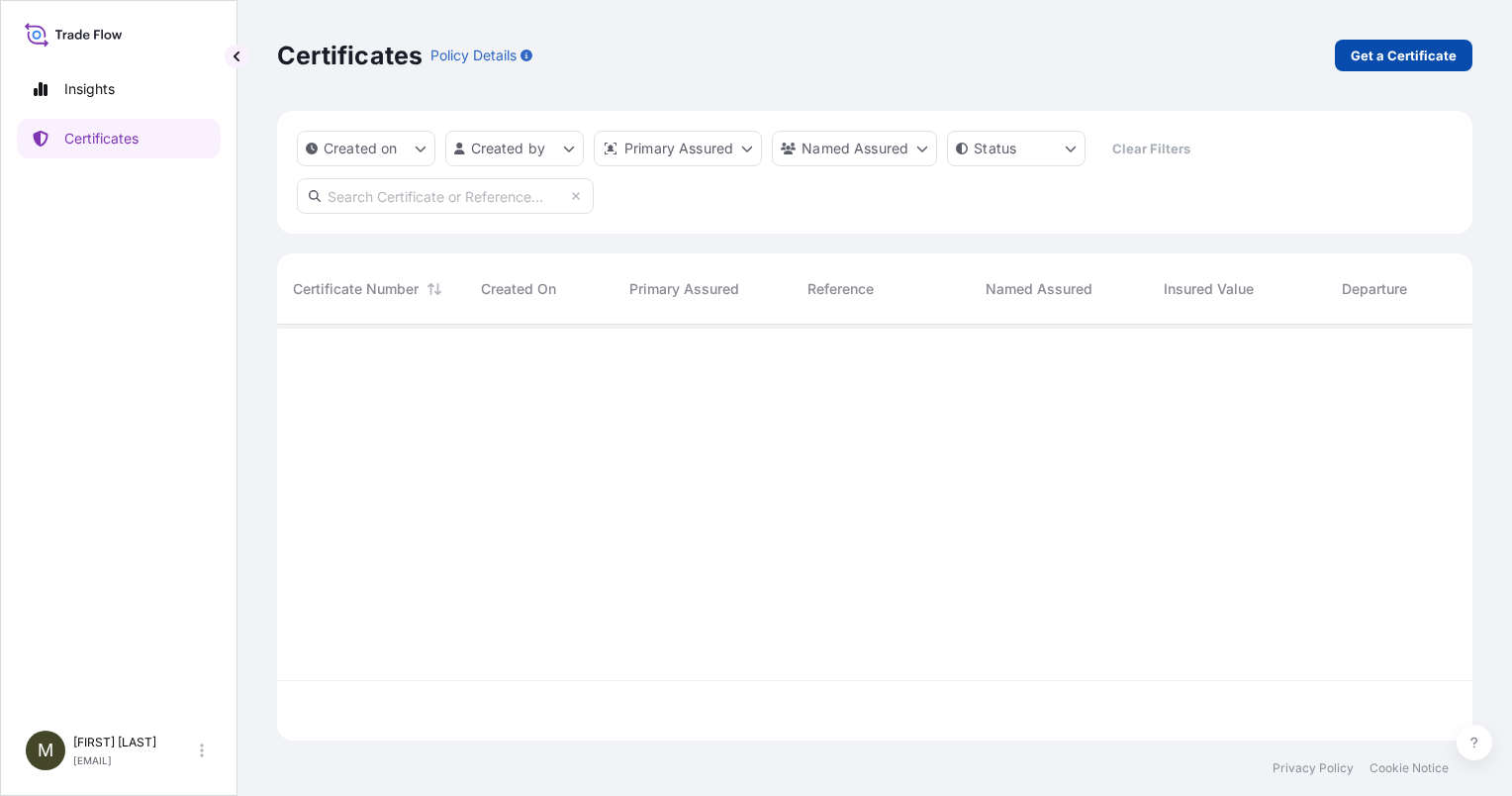 click on "Get a Certificate" at bounding box center [1403, 55] 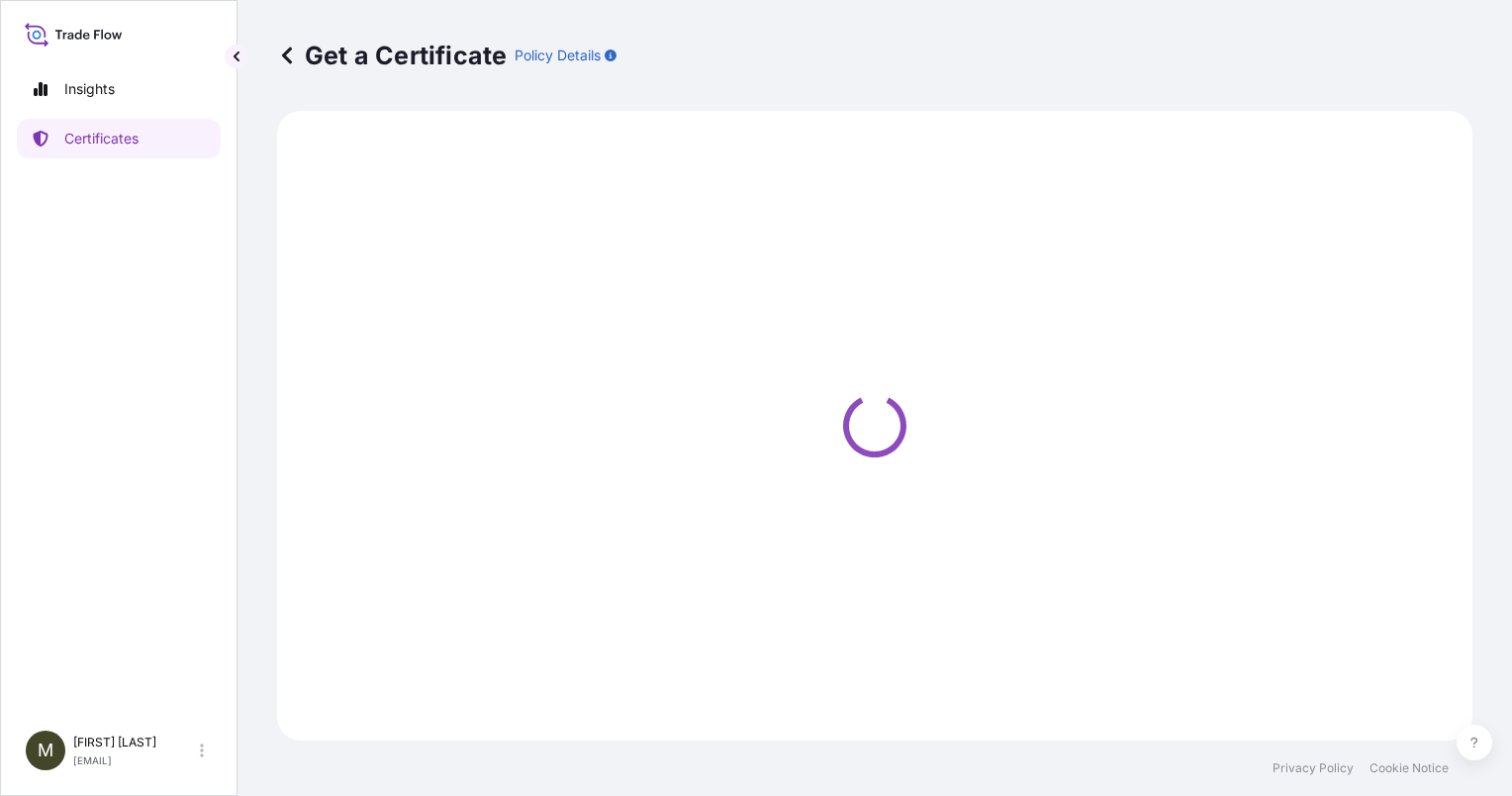 select on "Sea" 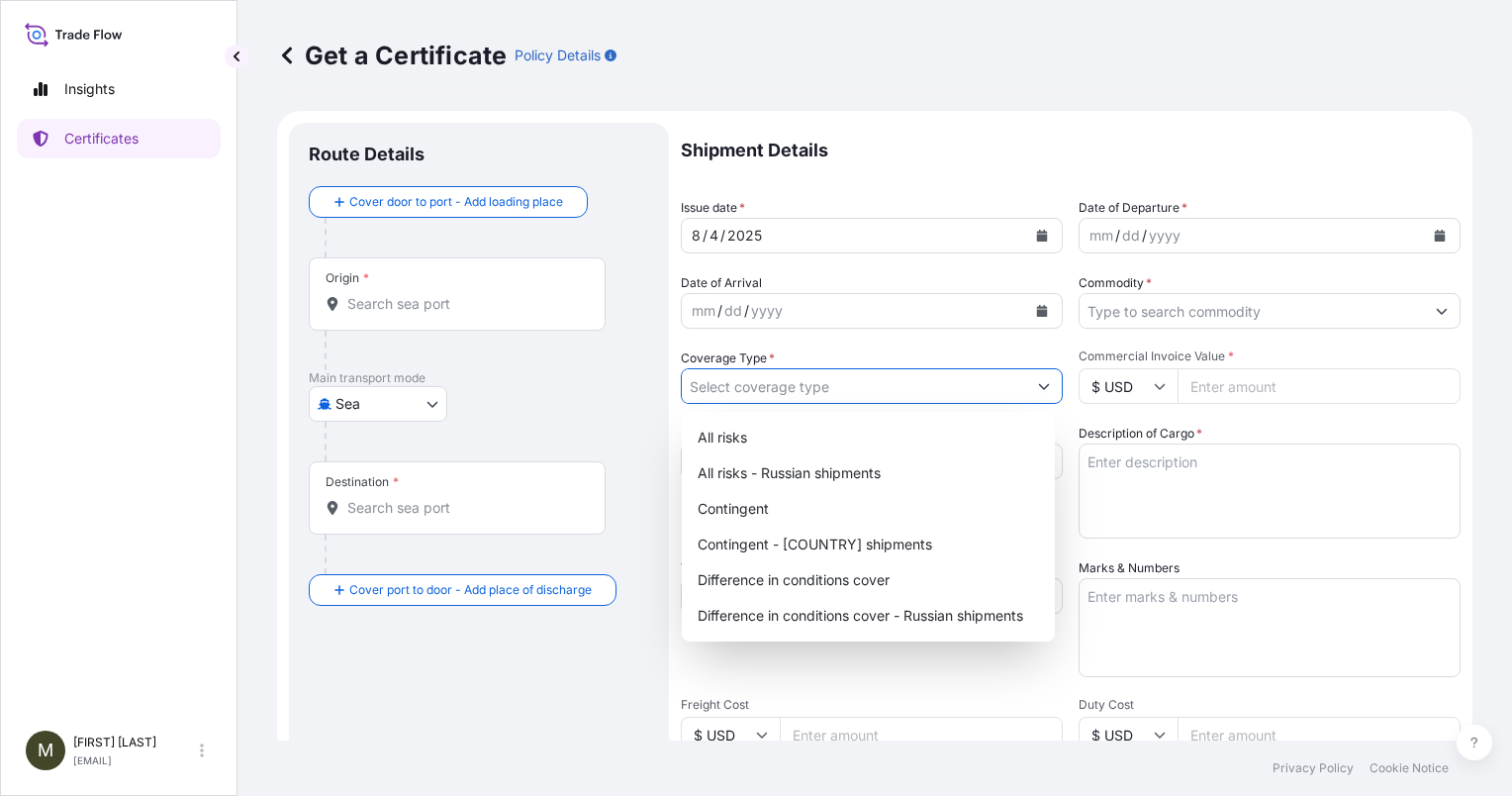 click on "Coverage Type *" at bounding box center [854, 386] 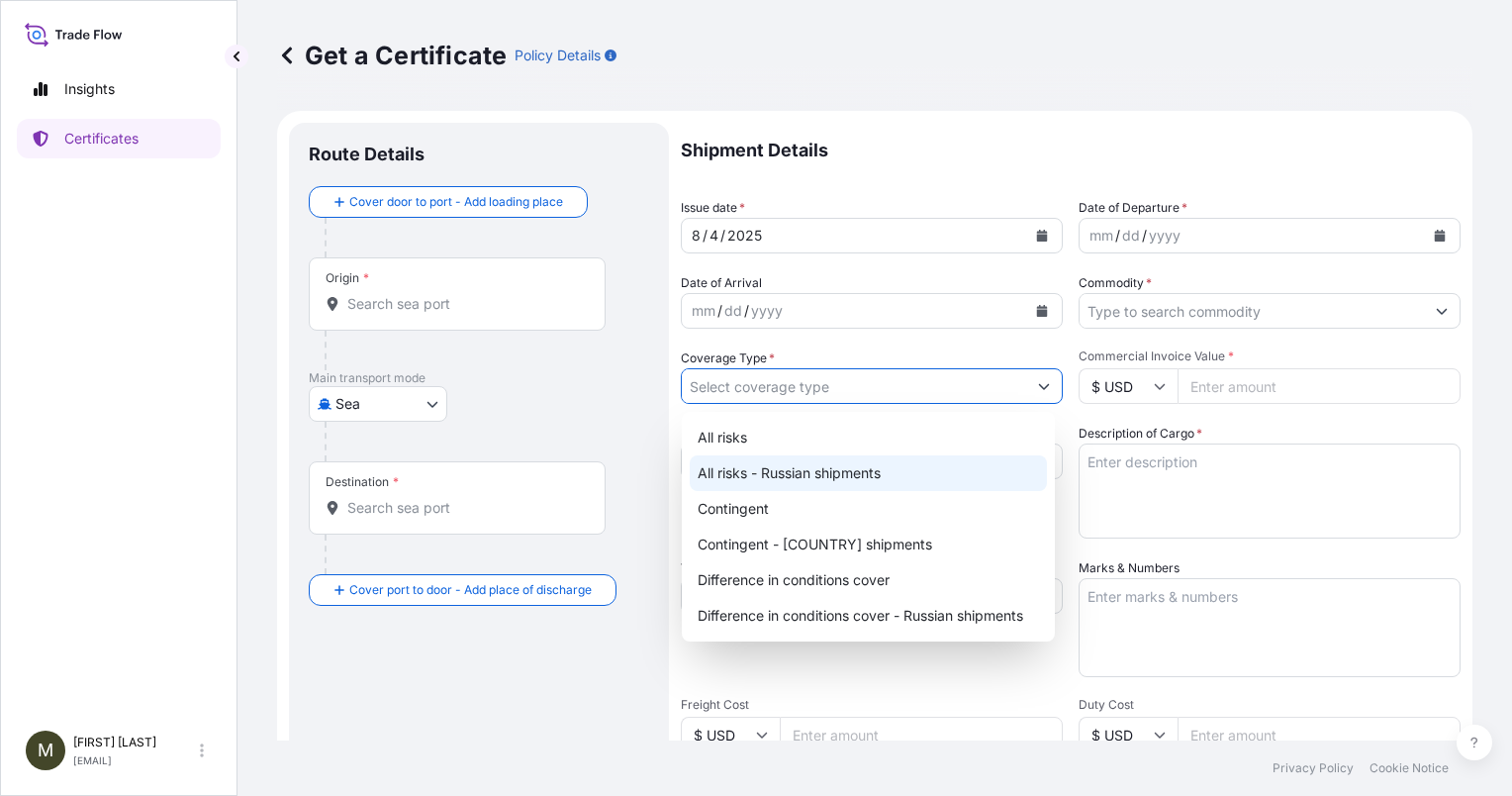 click on "All risks - Russian shipments" at bounding box center (868, 473) 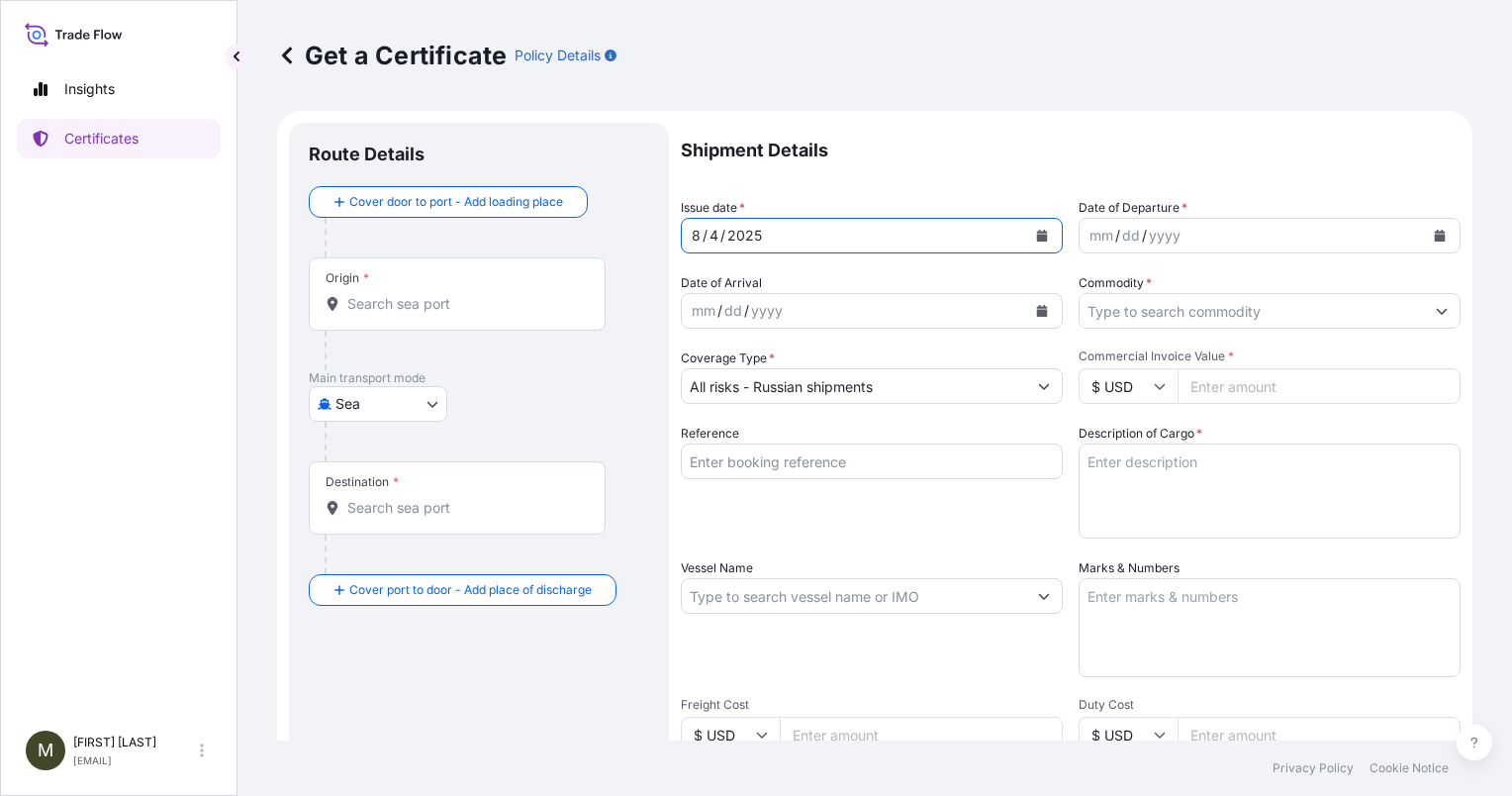 click on "Route Details   Cover door to port - Add loading place Place of loading Road / Inland Road / Inland Origin * Main transport mode Sea Air Land Sea Destination * Cover port to door - Add place of discharge Road / Inland Road / Inland Place of Discharge Shipment Details Issue date * [MM] / [DD] / [YYYY] Date of Departure * mm / dd / yyyy Date of Arrival mm / dd / yyyy Commodity * Coverage Type * All risks - [COUNTRY] shipments Packing Category Commercial Invoice Value    * $ USD Reference Description of Cargo * Vessel Name Marks & Numbers Freight Cost   $ USD Duty Cost   $ USD Letter of Credit This shipment has a letter of credit Letter of credit * Letter of credit may not exceed 12000 characters Assured Details Primary Assured * Select a primary assured [COMPANY_NAME]  Named Assured Named Assured Address Create Certificate" at bounding box center (875, 622) 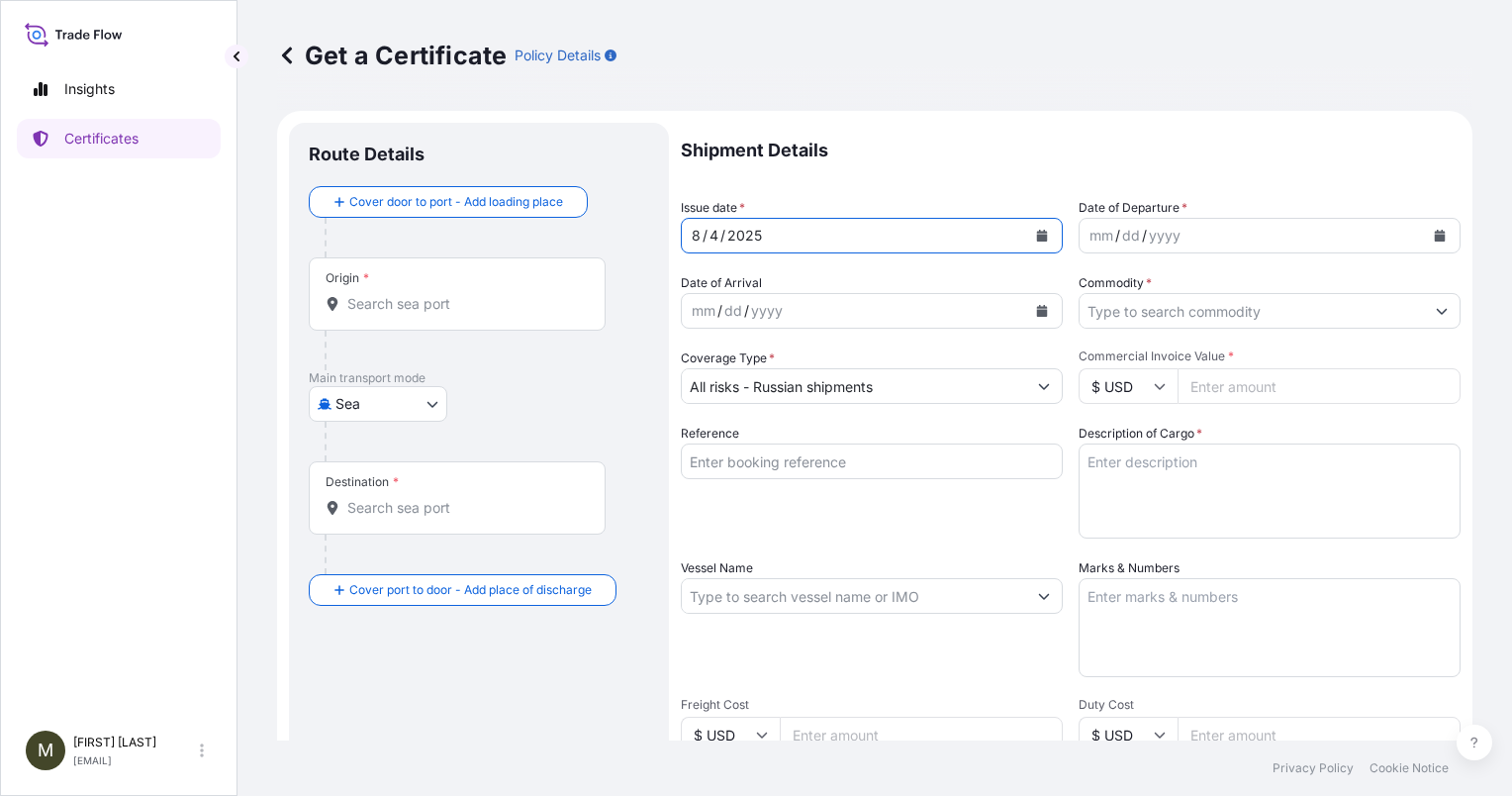 click on "/" at bounding box center (705, 236) 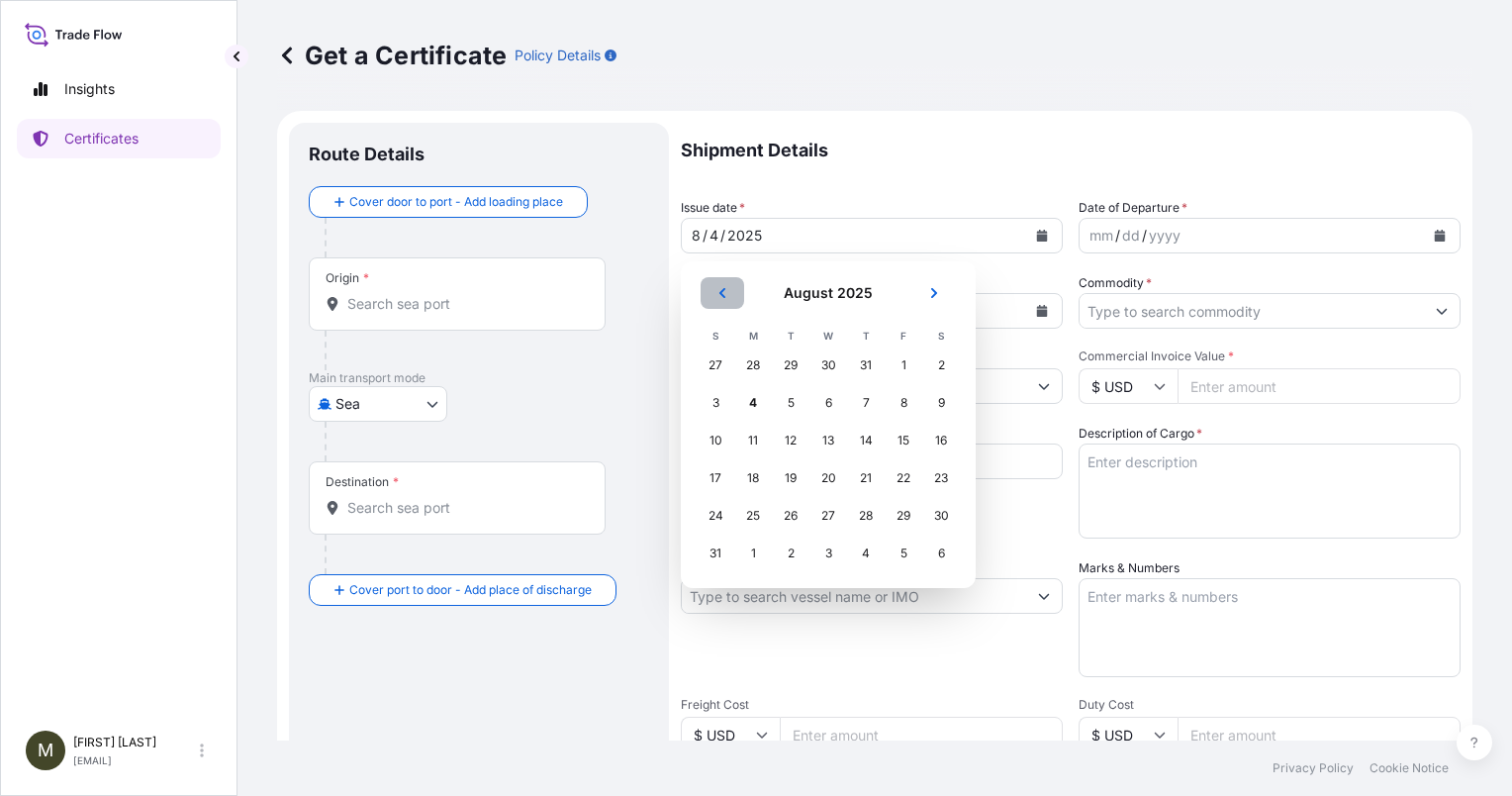 click 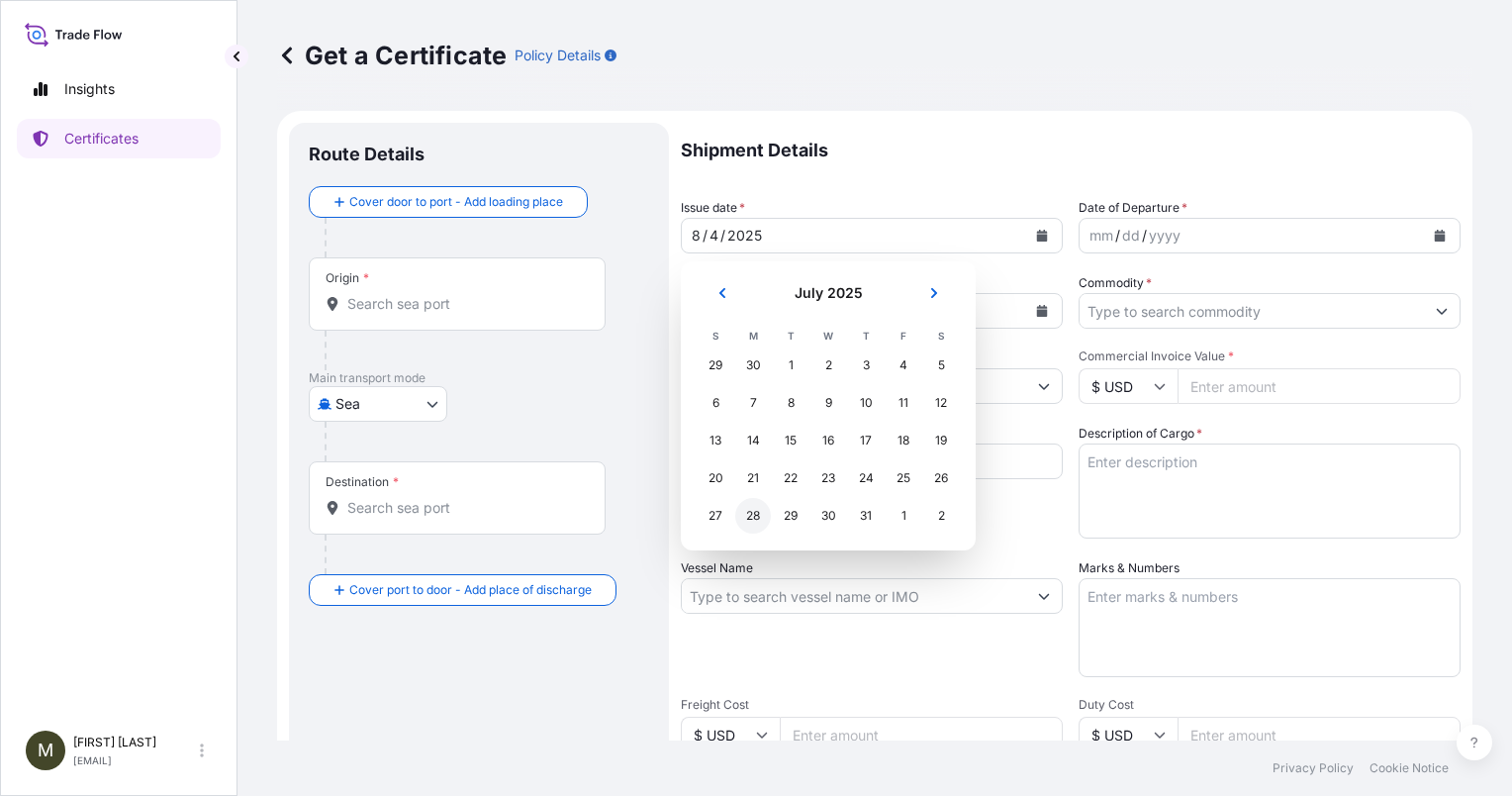 click on "28" at bounding box center [753, 516] 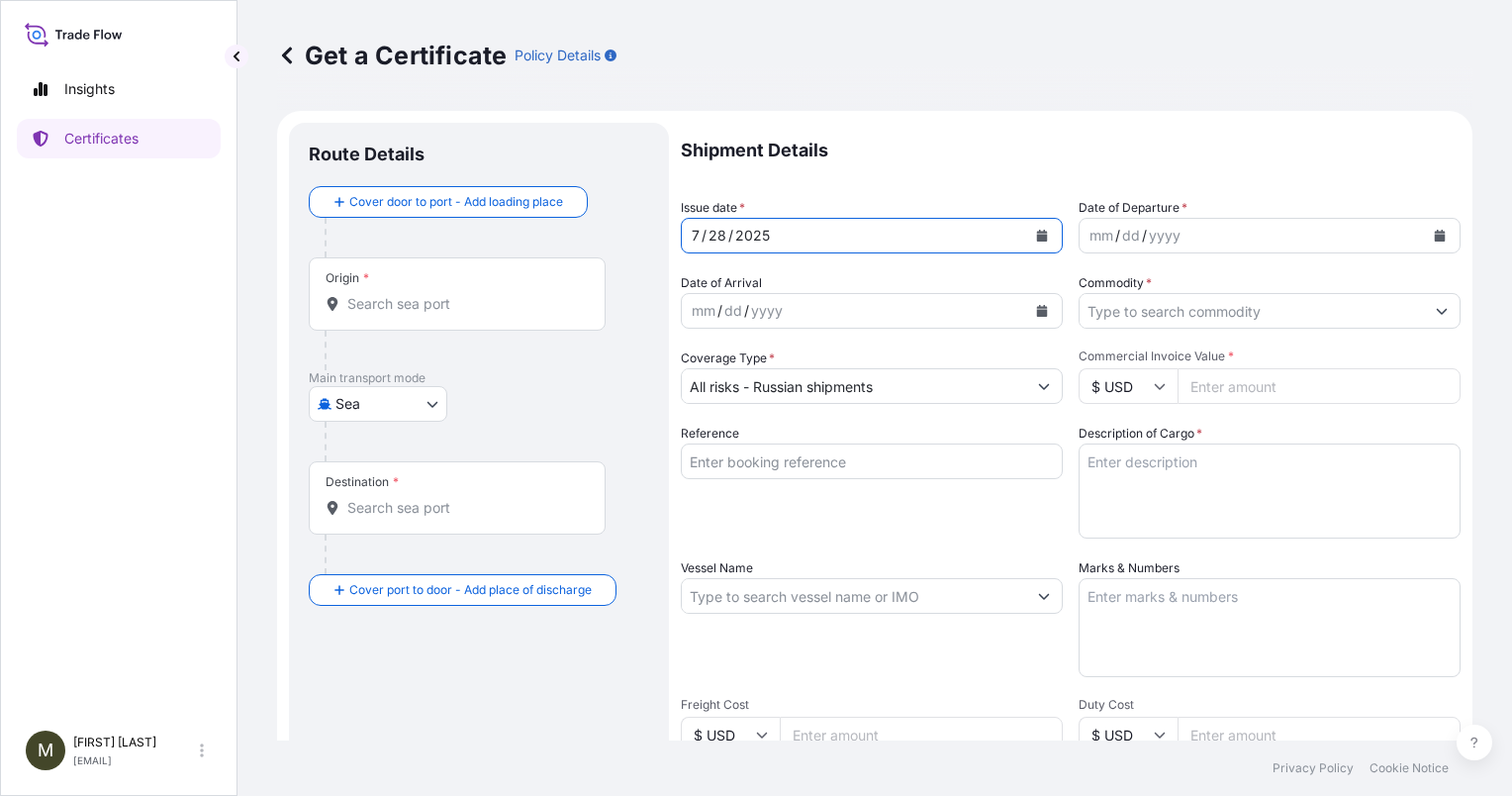 click on "mm / dd / yyyy" at bounding box center (1252, 236) 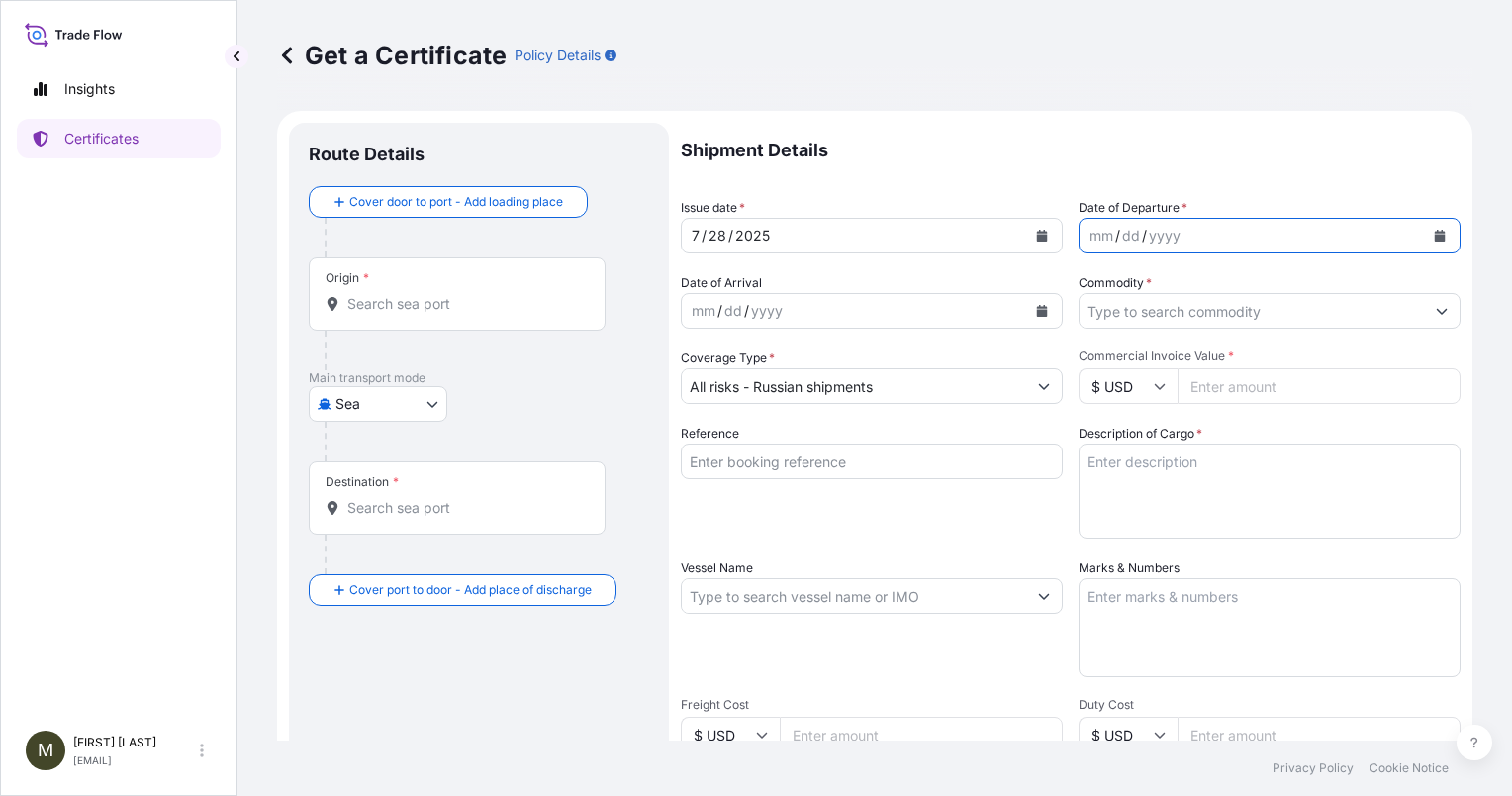 click 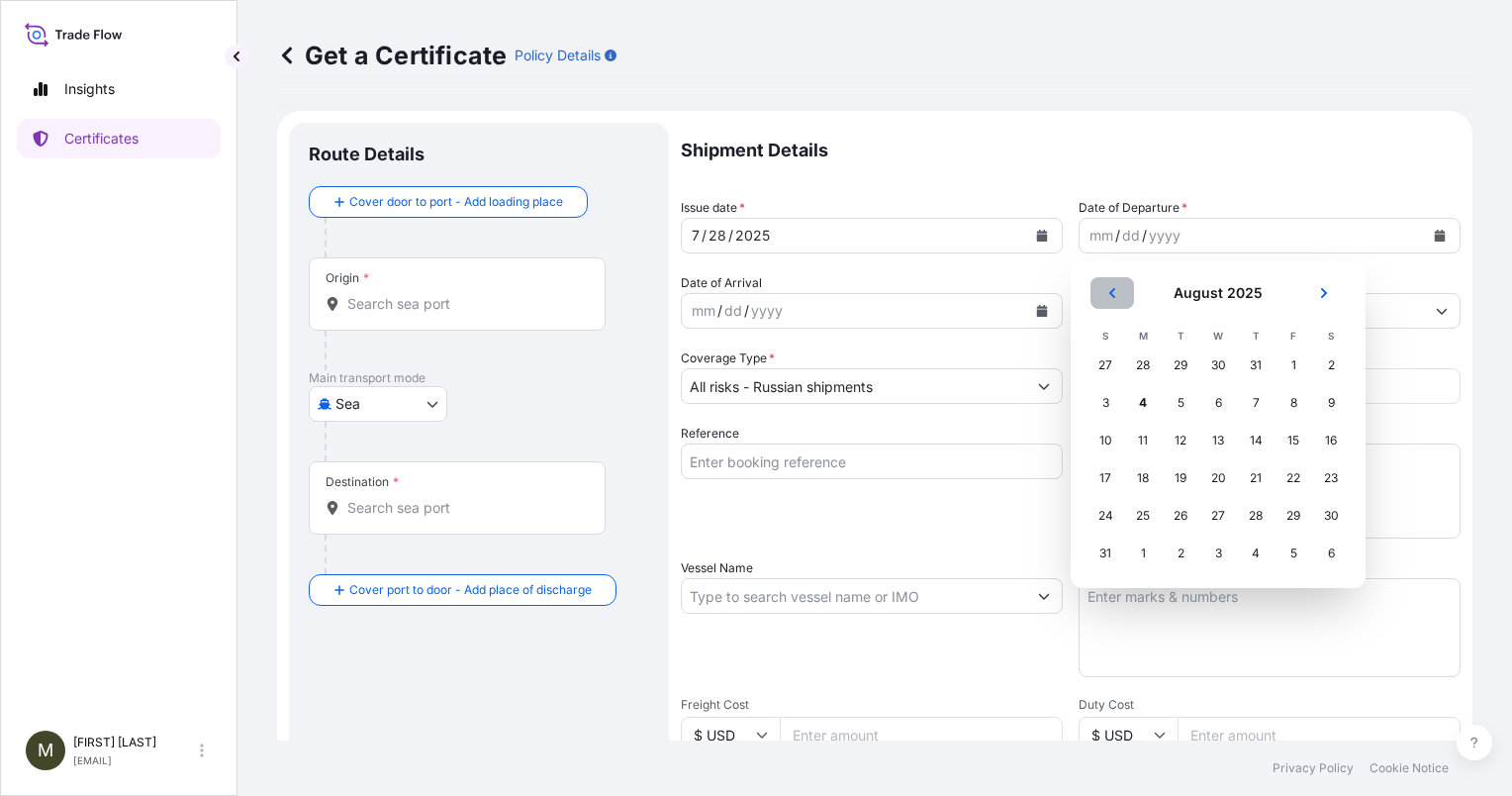 click at bounding box center (1112, 293) 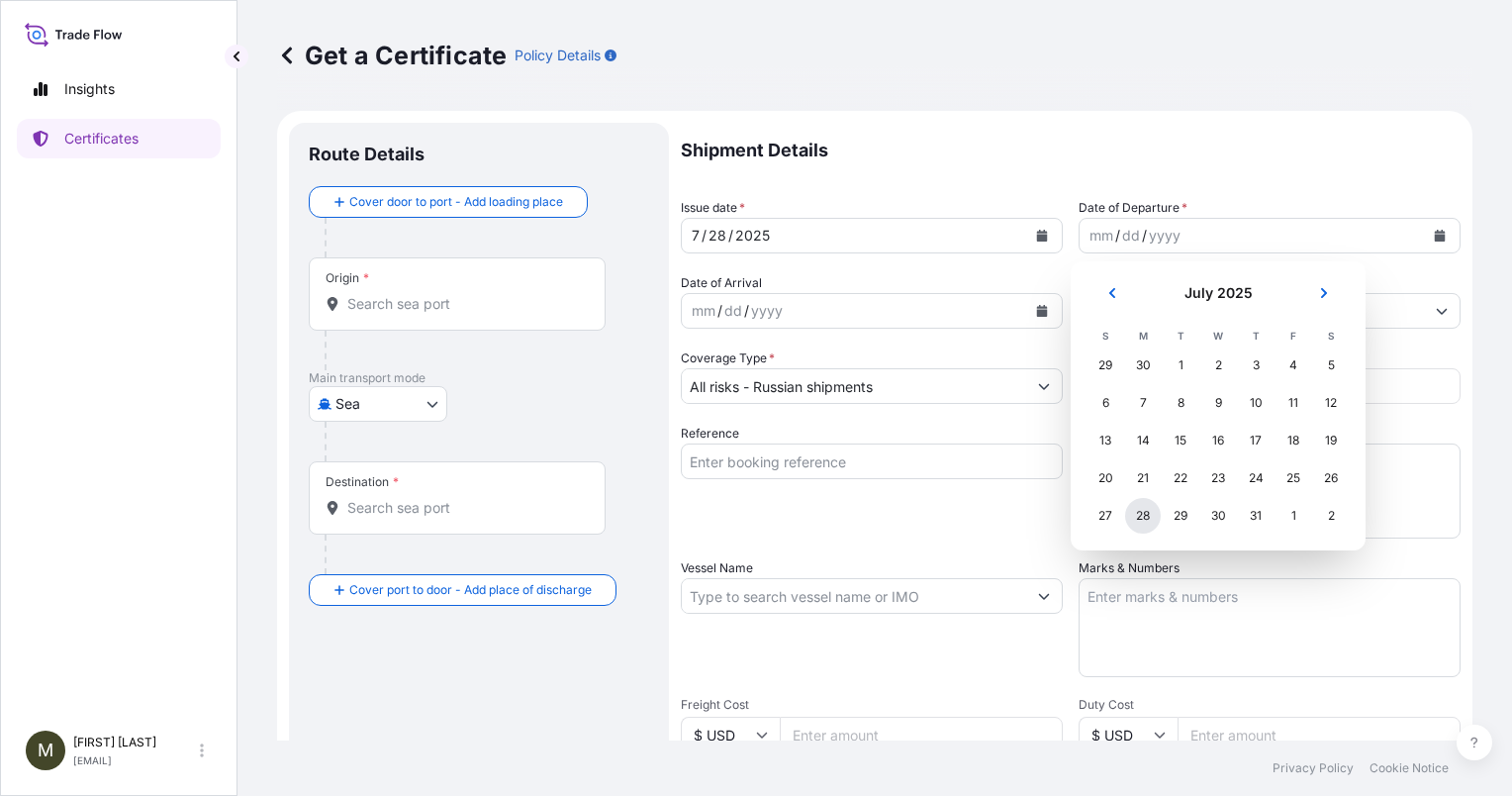 click on "28" at bounding box center (1143, 516) 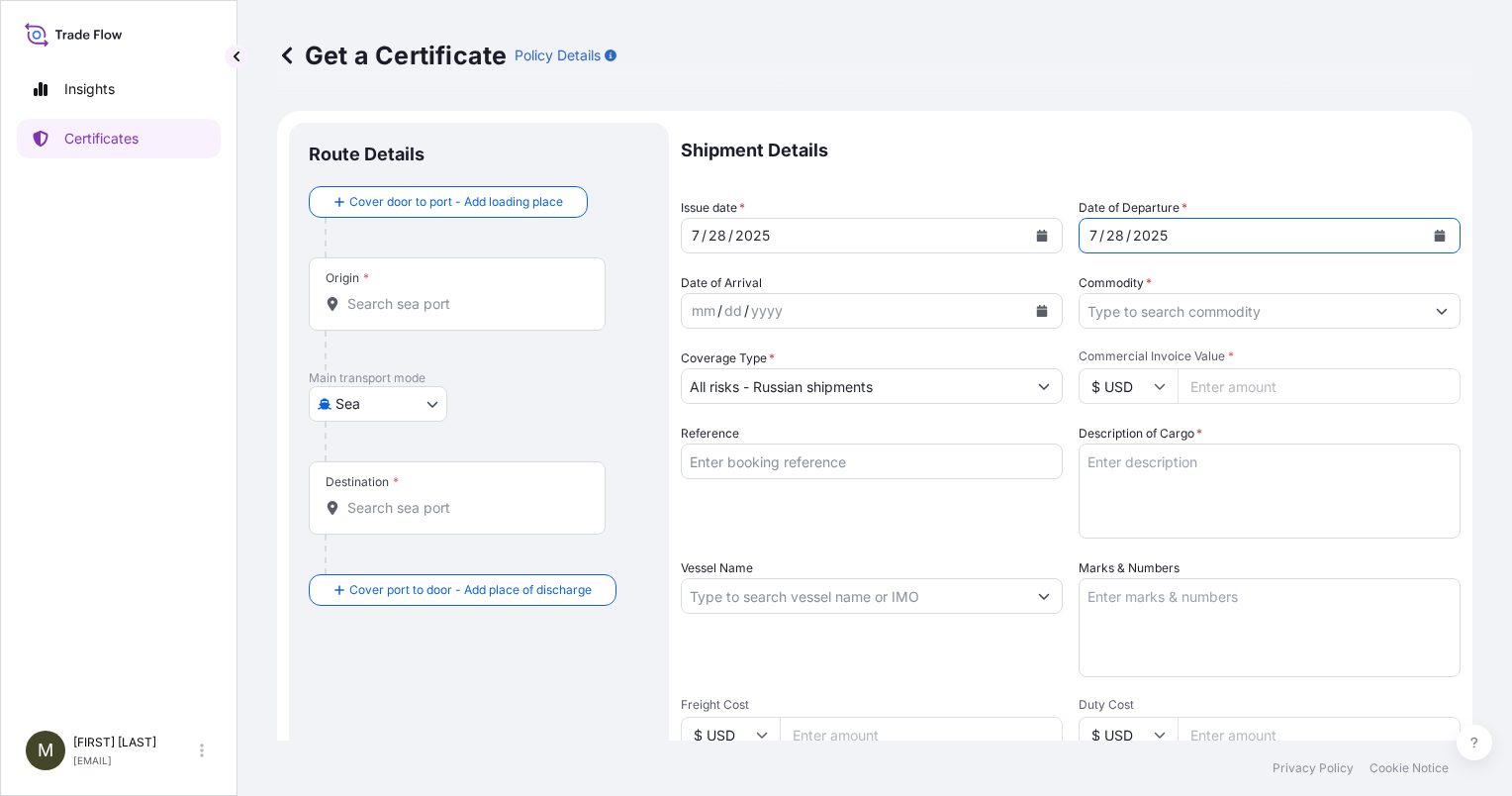 click on "Commodity *" at bounding box center (1252, 311) 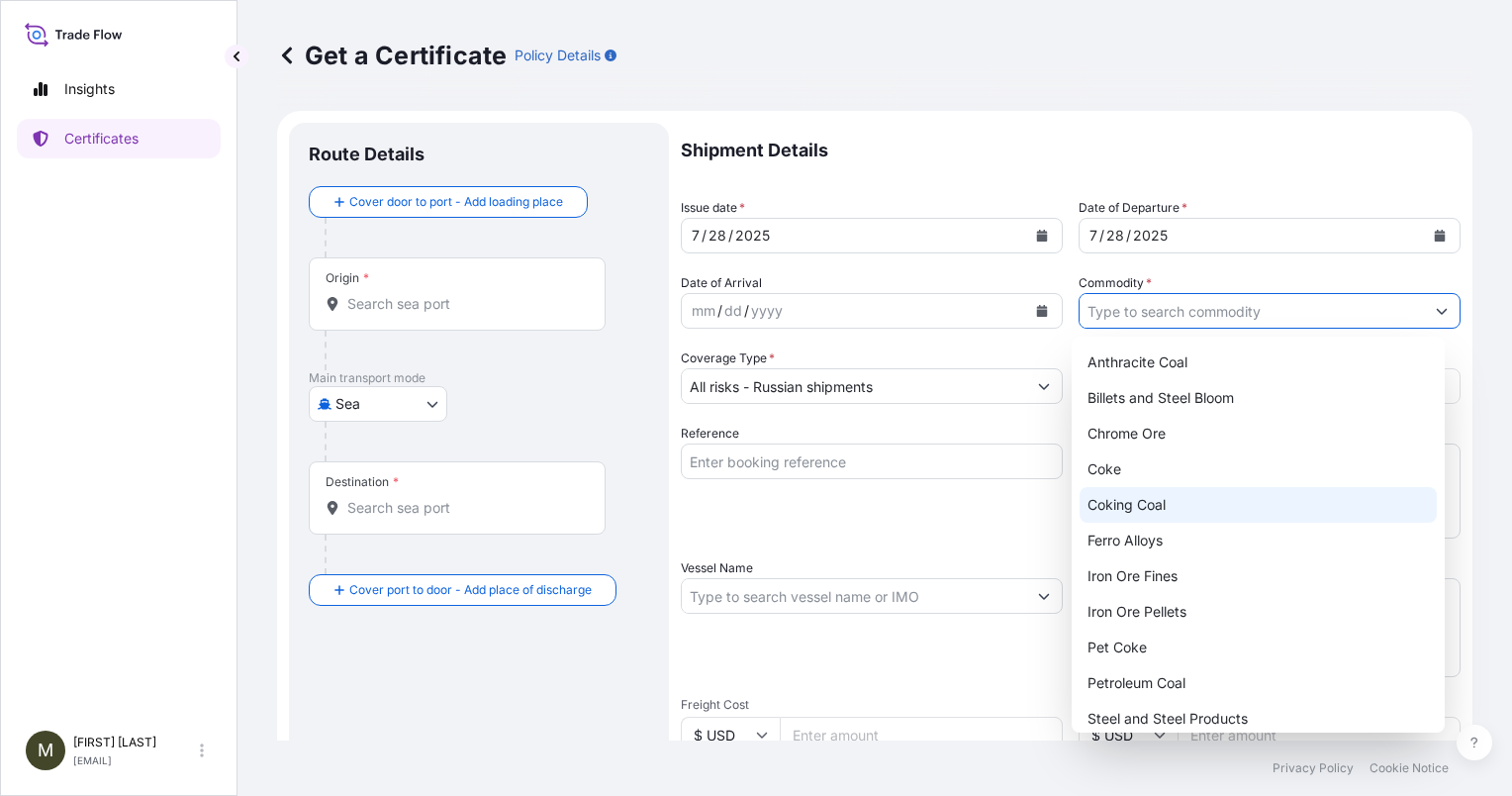click on "Coking Coal" at bounding box center (1258, 505) 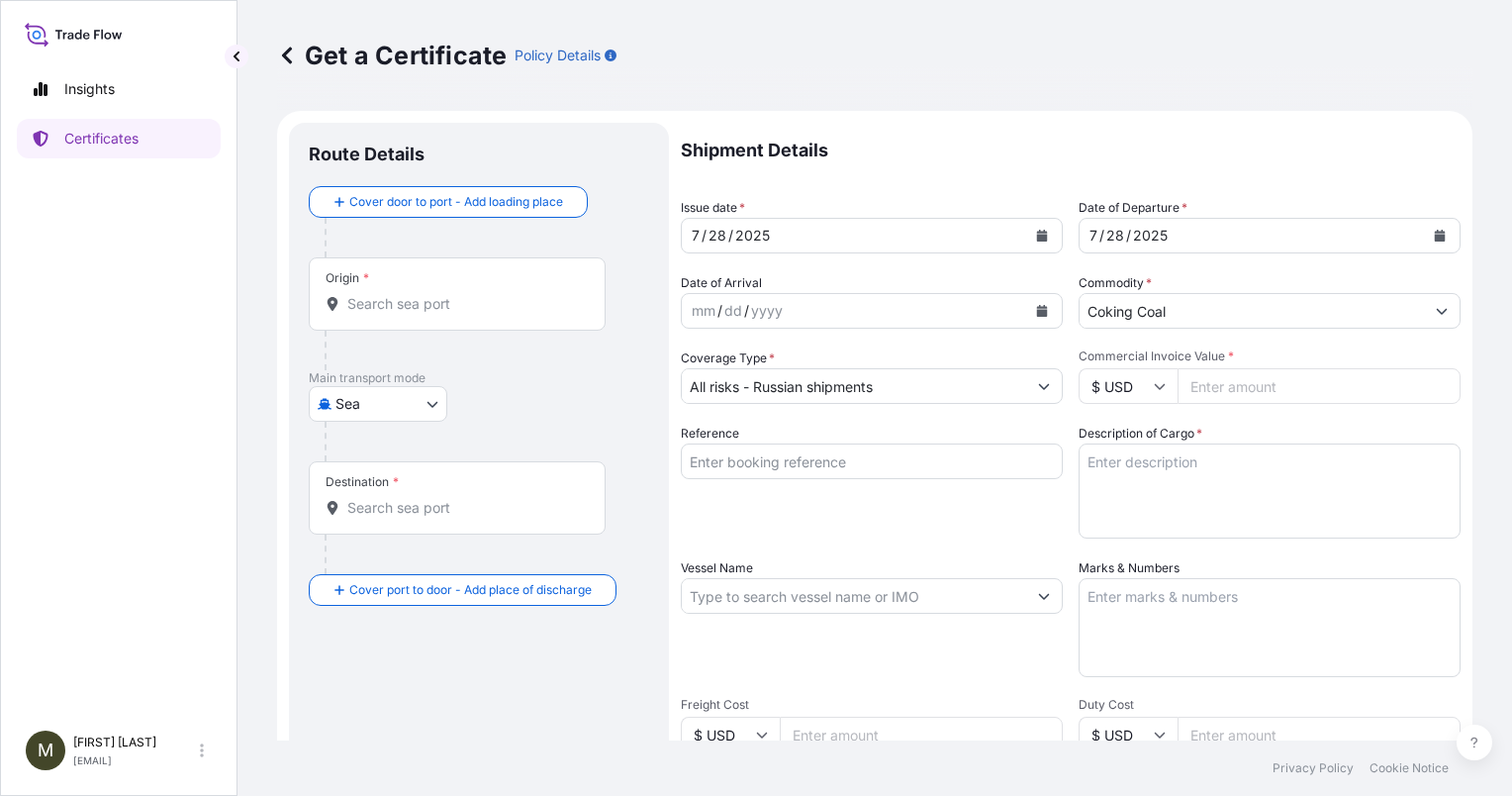 click on "$ USD" at bounding box center (1128, 386) 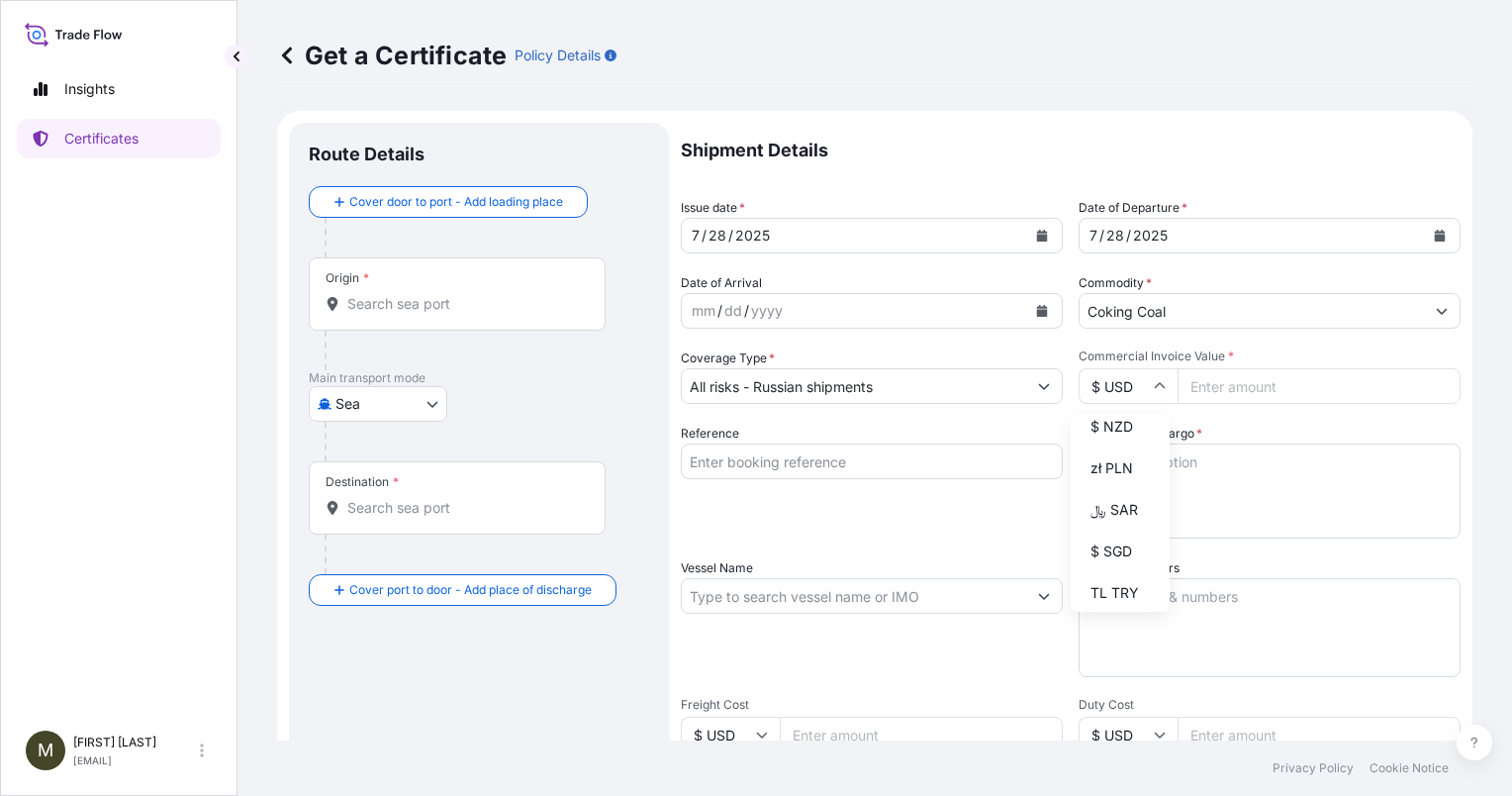 scroll, scrollTop: 748, scrollLeft: 0, axis: vertical 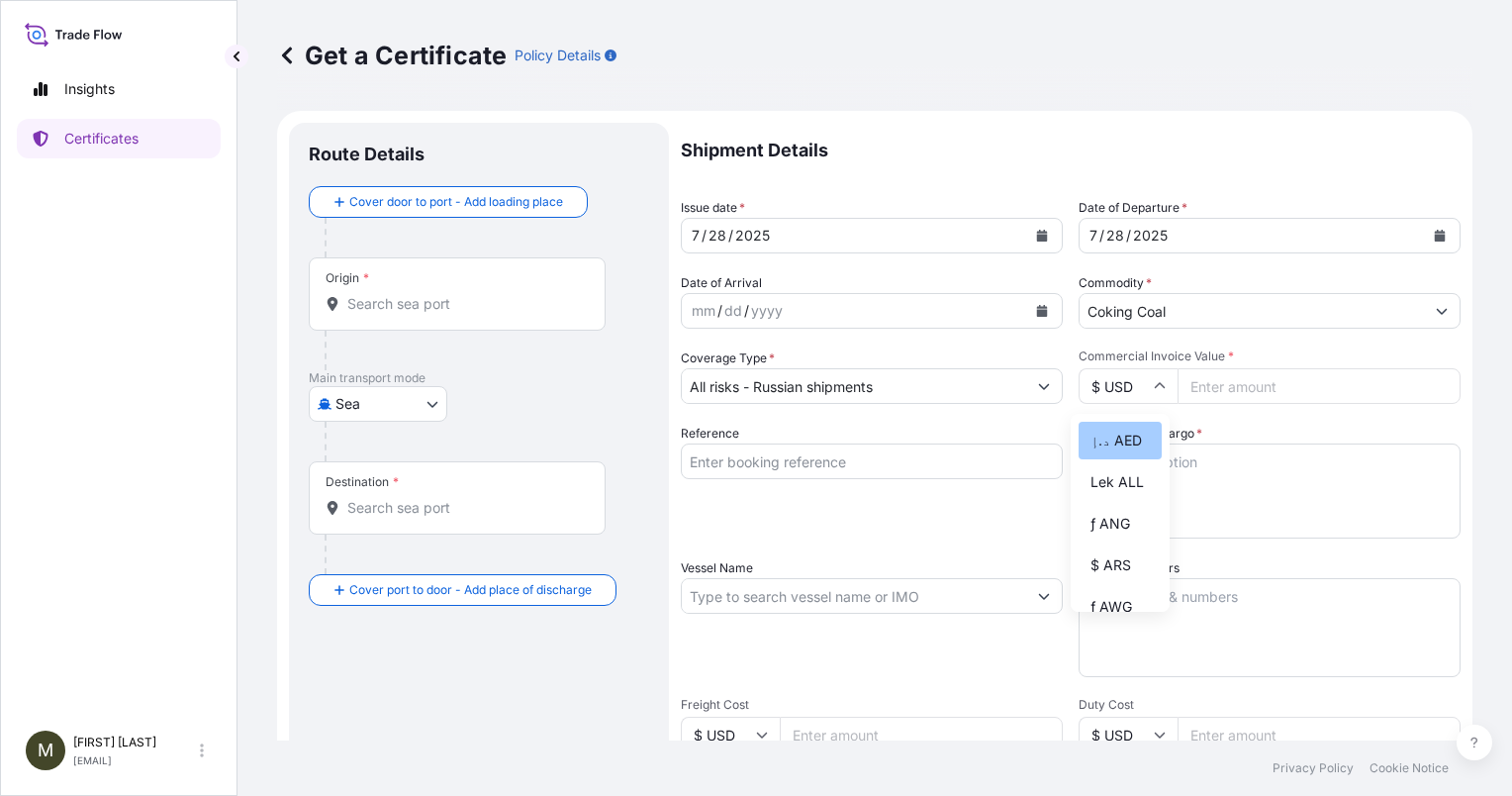click on "د.إ AED" at bounding box center (1120, 441) 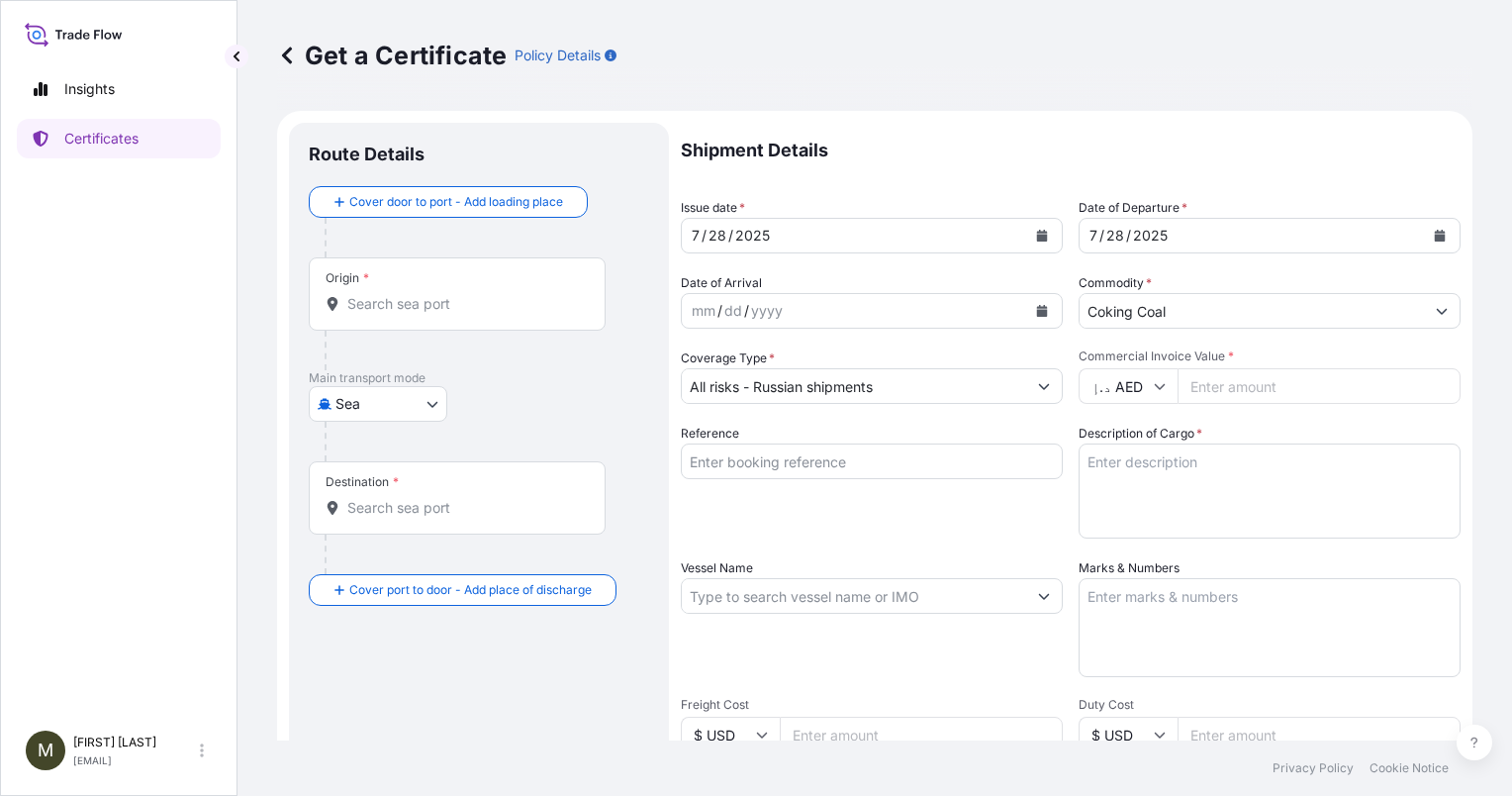 click on "Commercial Invoice Value    *" at bounding box center [1319, 386] 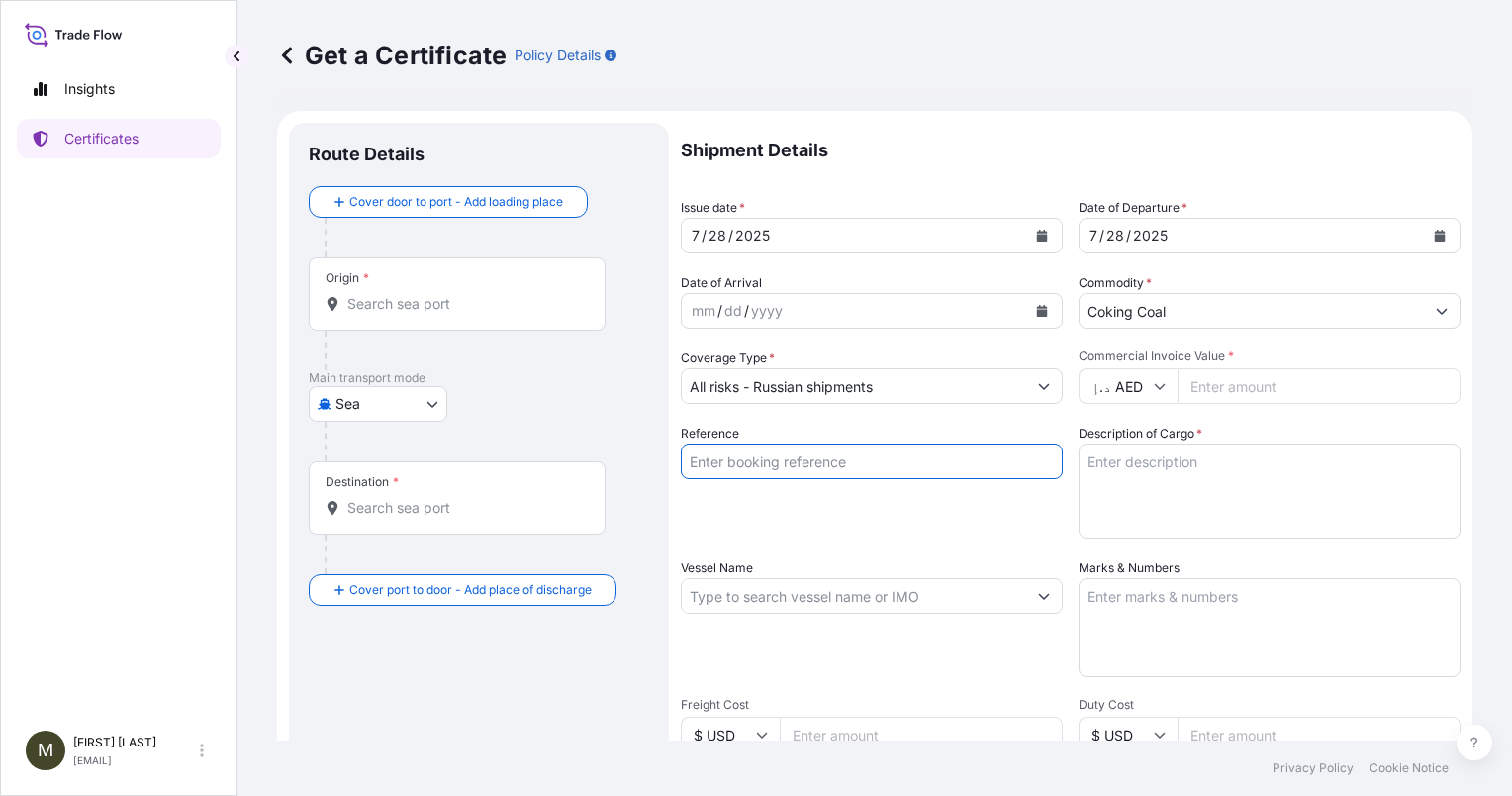 paste on "[POLICY_ID]" 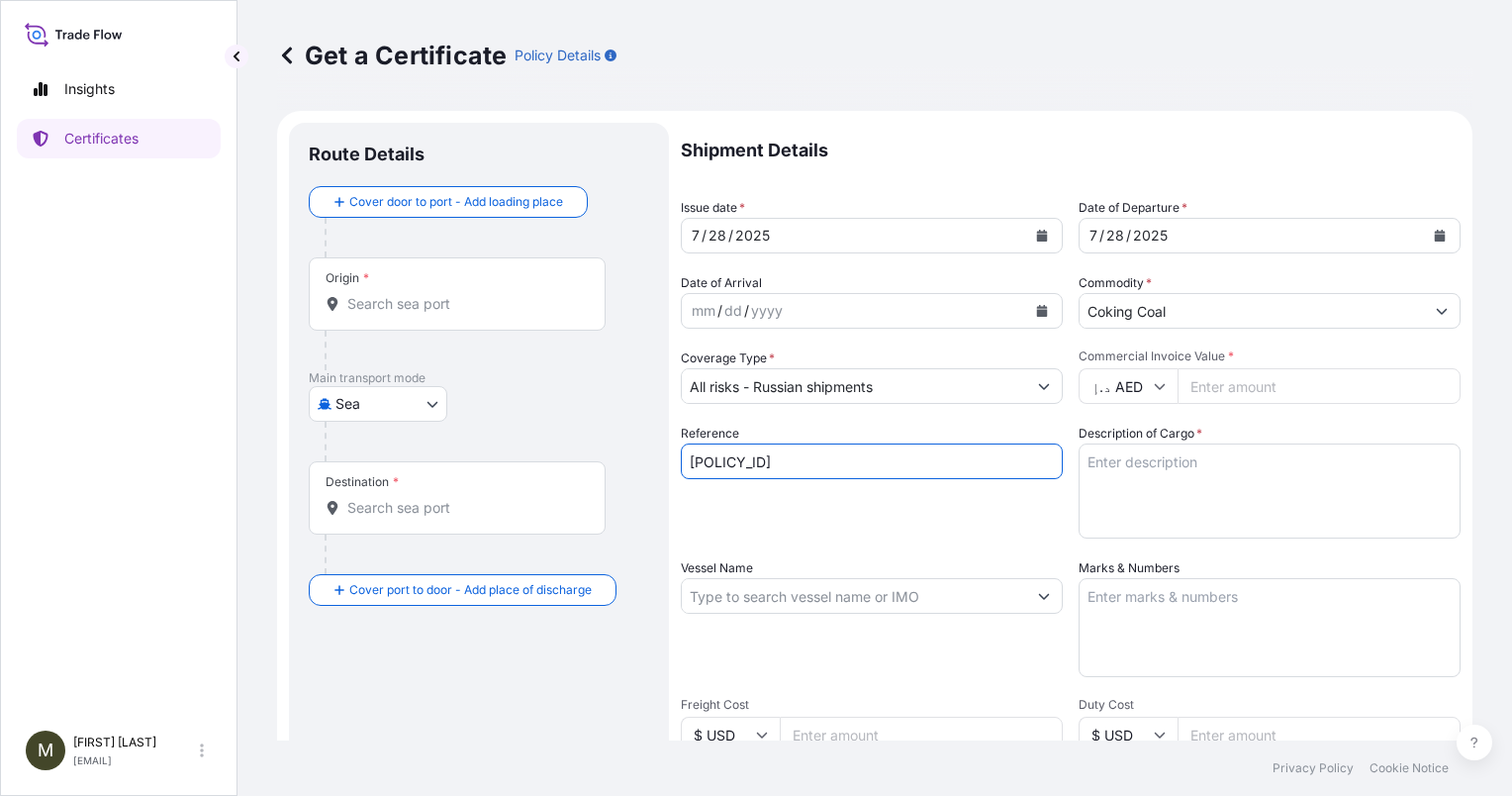 type on "[POLICY_ID]" 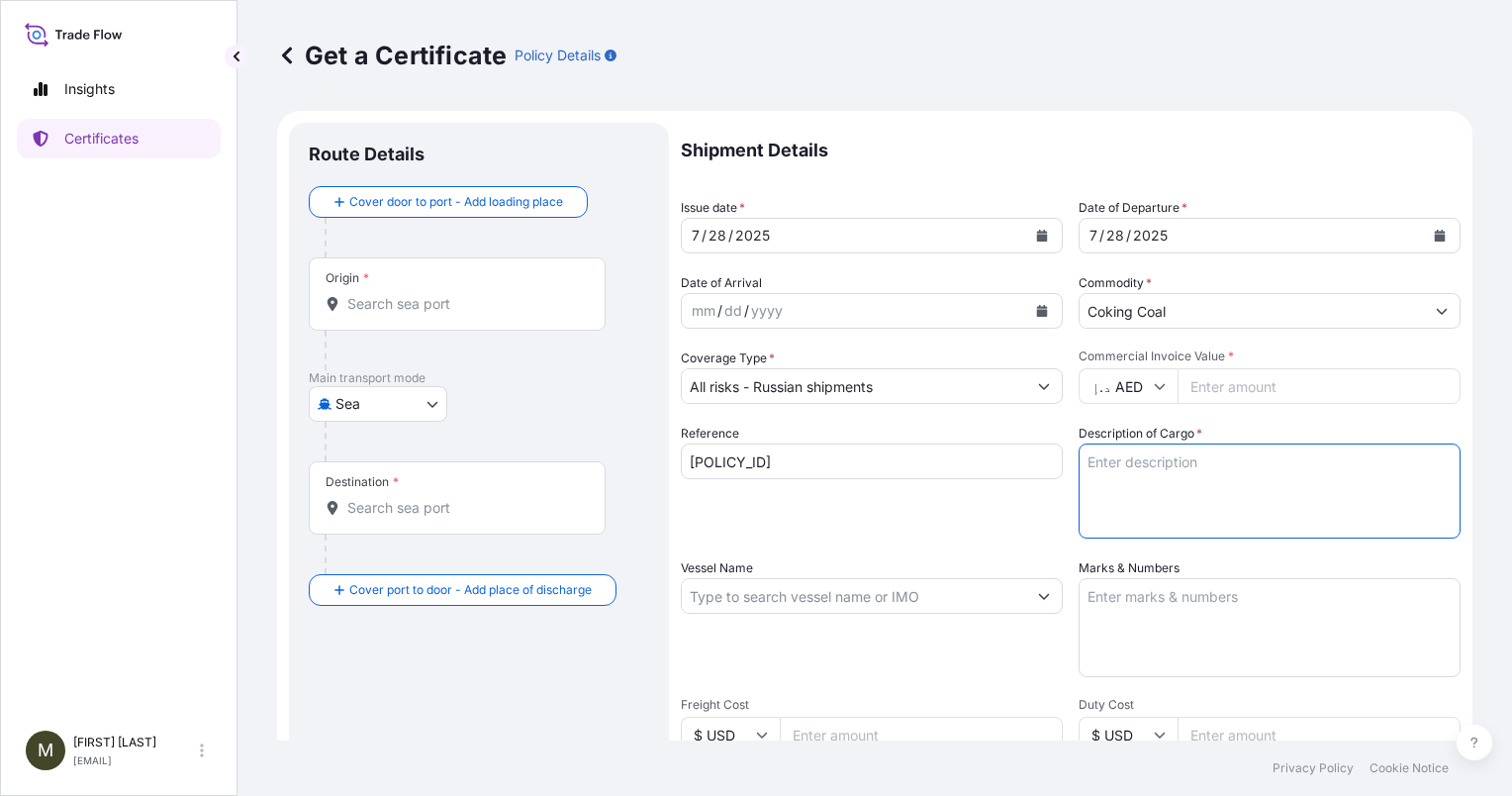 paste on "BACHATSKY PCI COAL IN BULK" 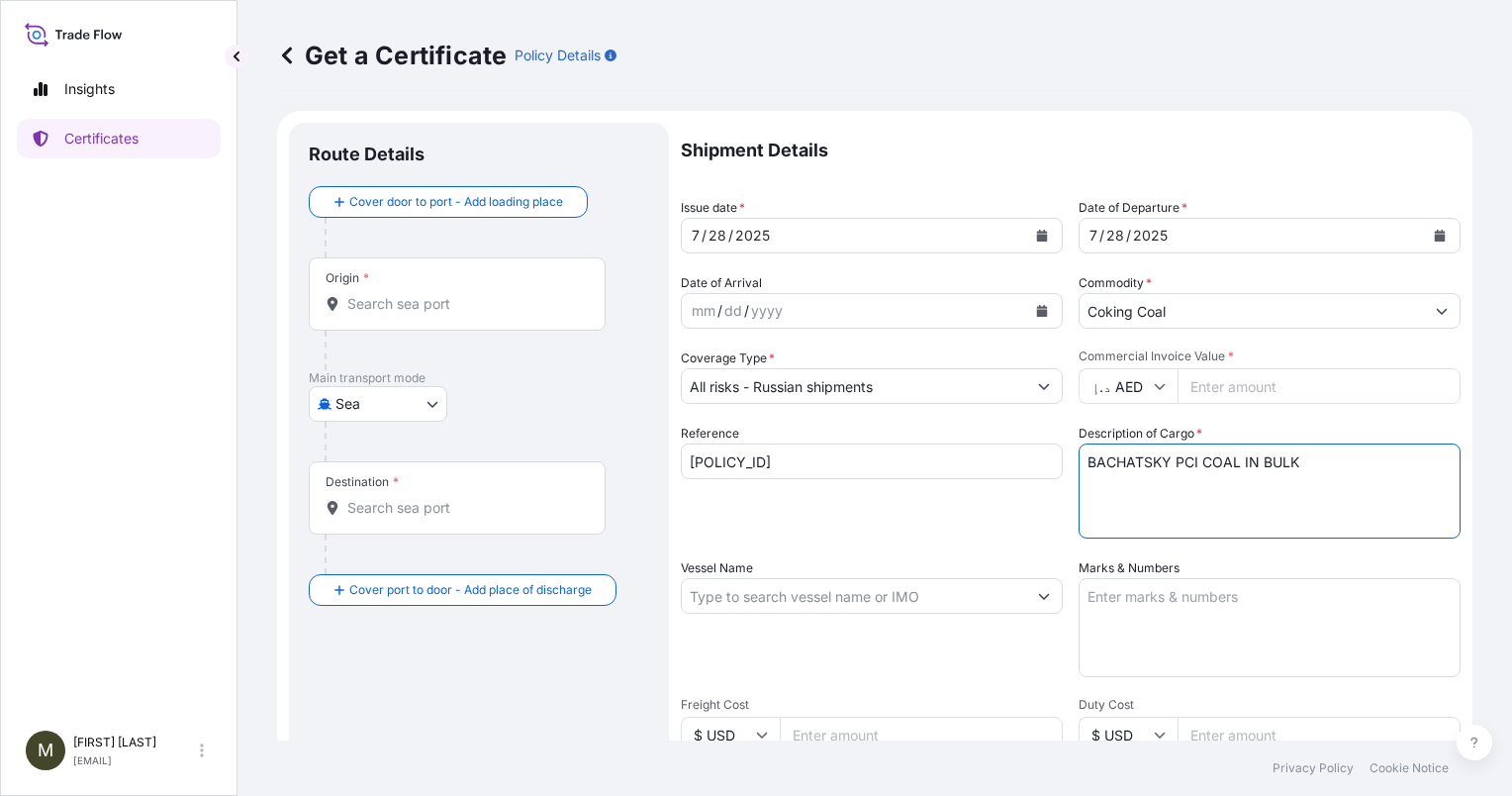 type on "BACHATSKY PCI COAL IN BULK" 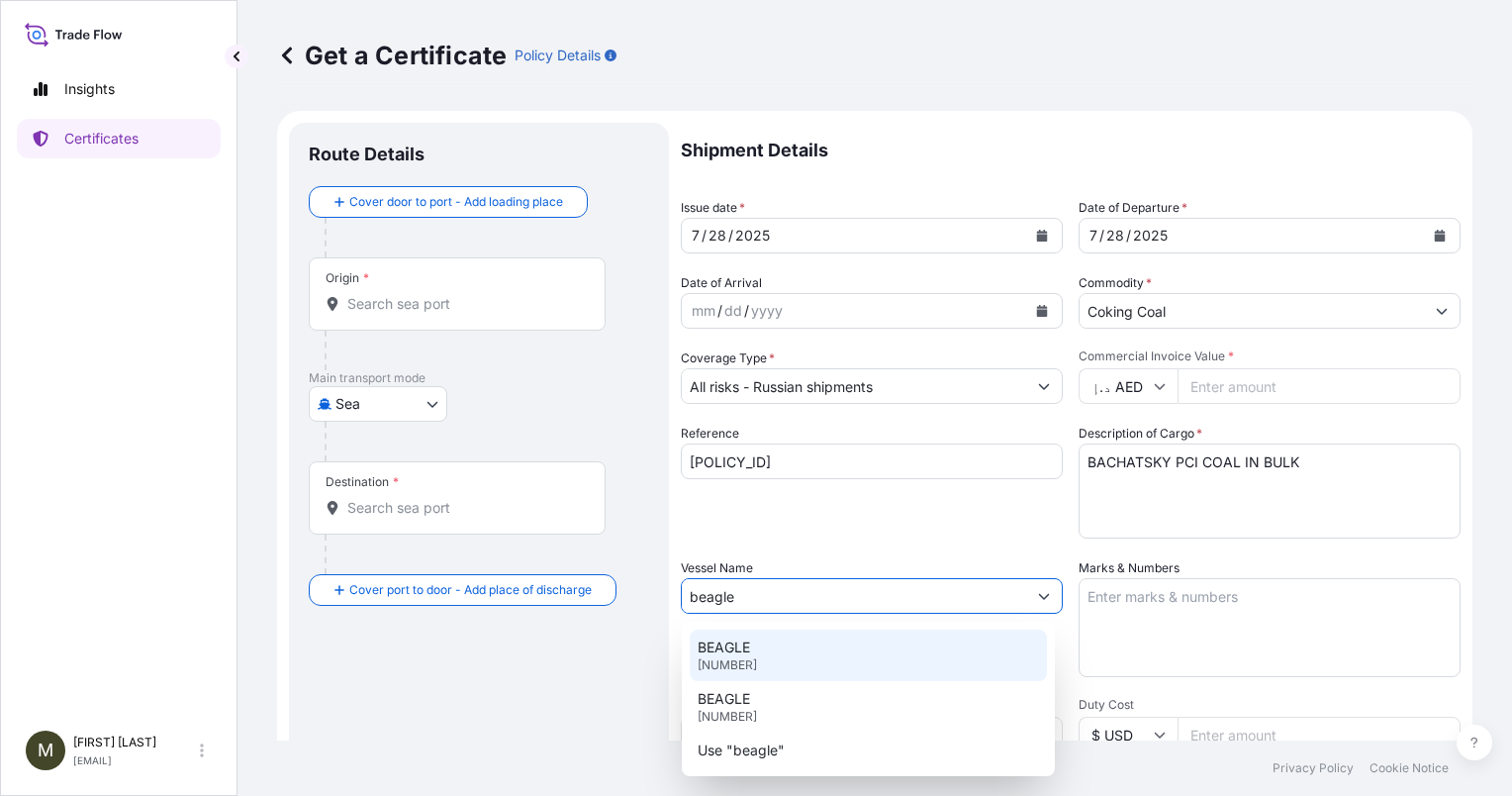 click on "BEAGLE[NUMBER]" at bounding box center (868, 655) 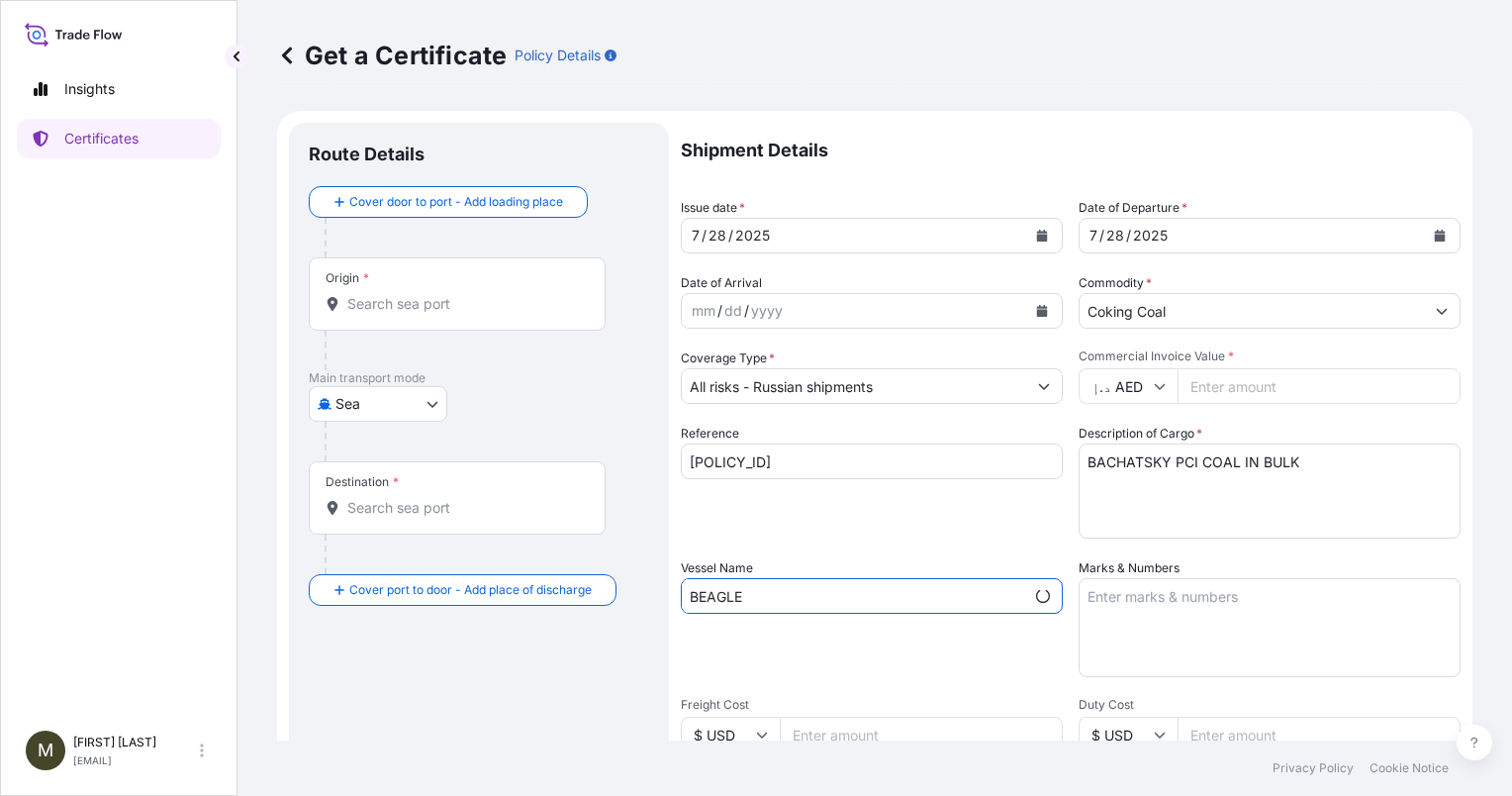 click on "BEAGLE" at bounding box center (853, 596) 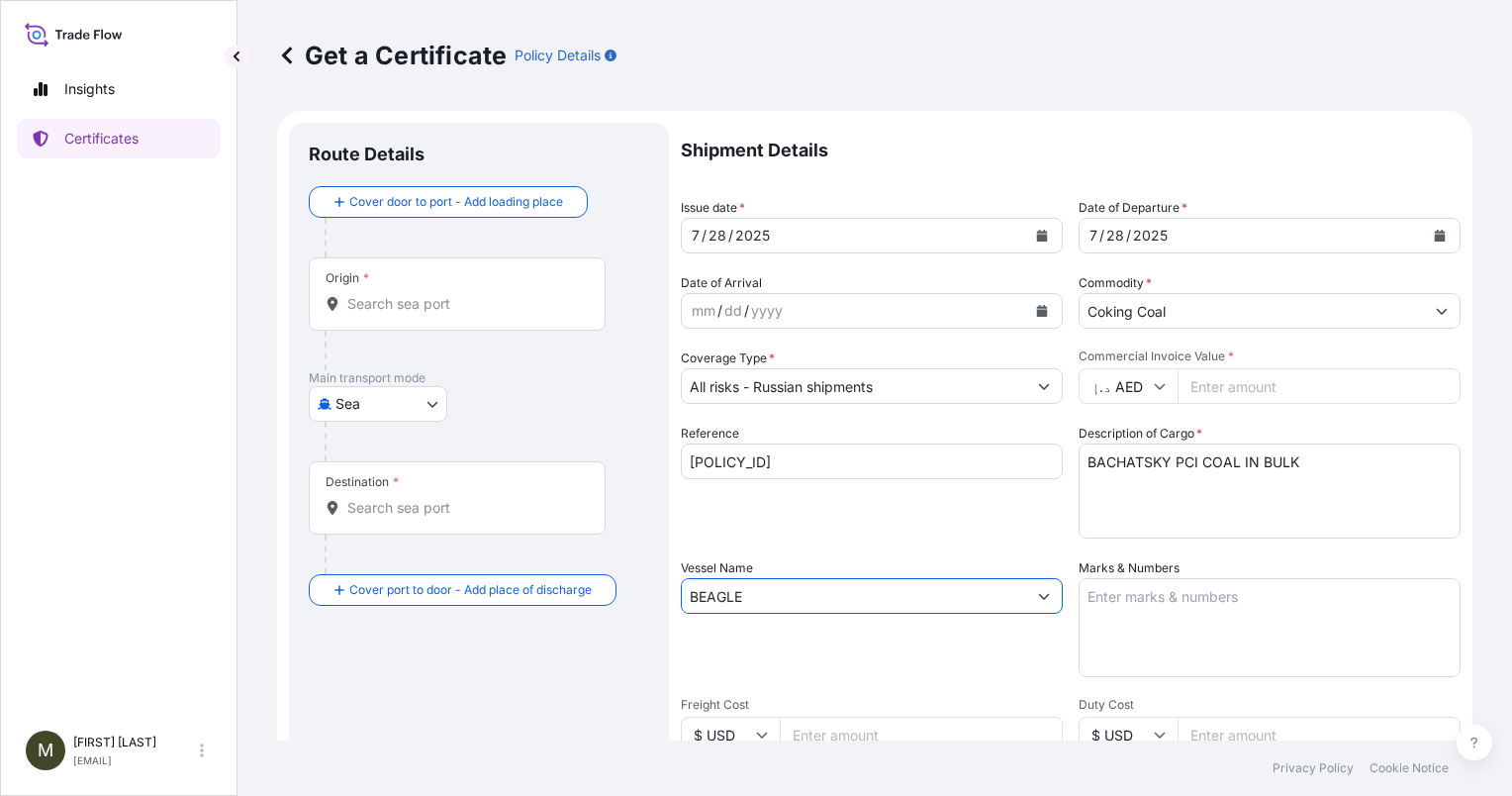 drag, startPoint x: 913, startPoint y: 597, endPoint x: 546, endPoint y: 598, distance: 367.00136 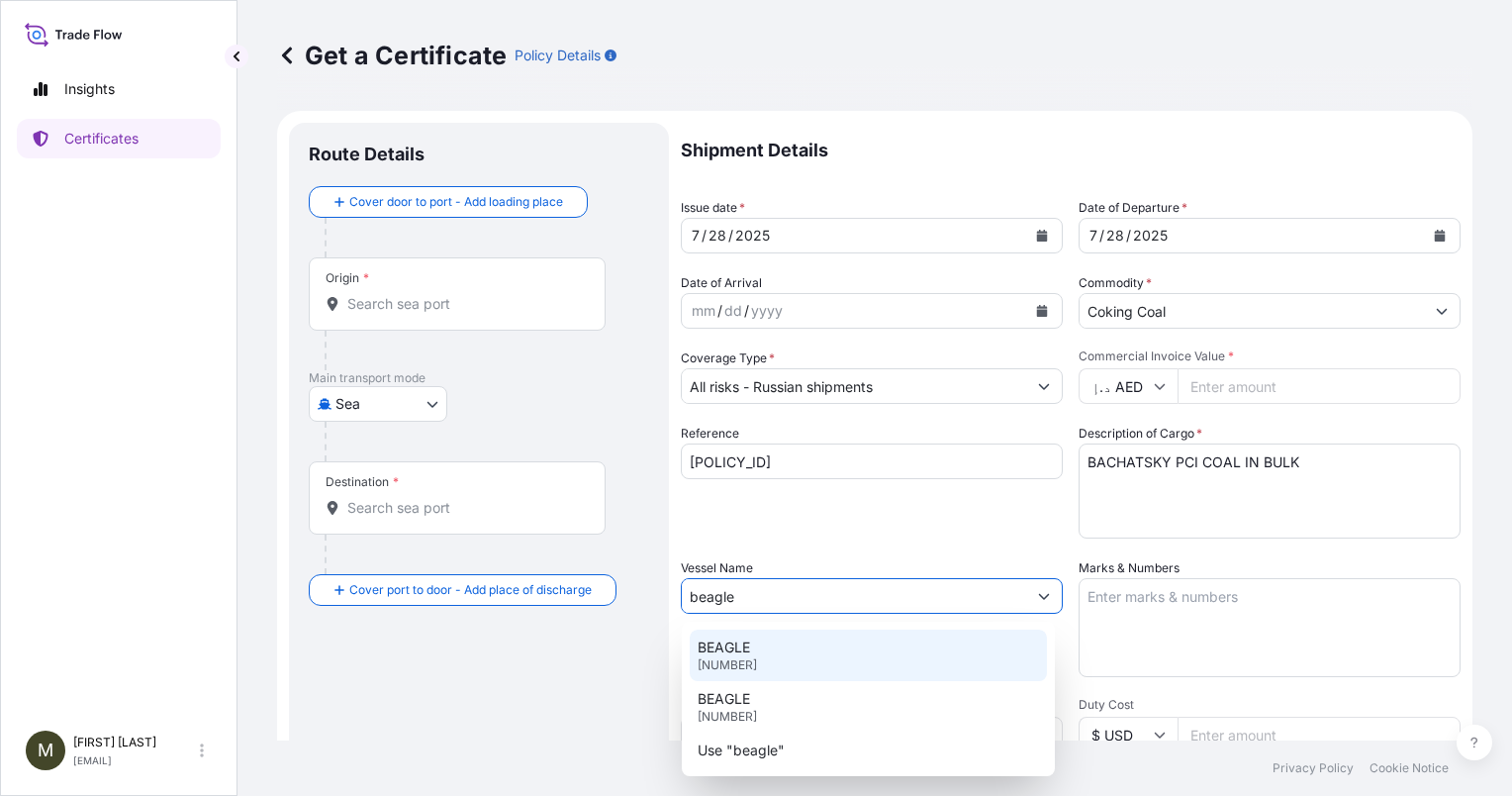 click on "BEAGLE[NUMBER]" at bounding box center (868, 655) 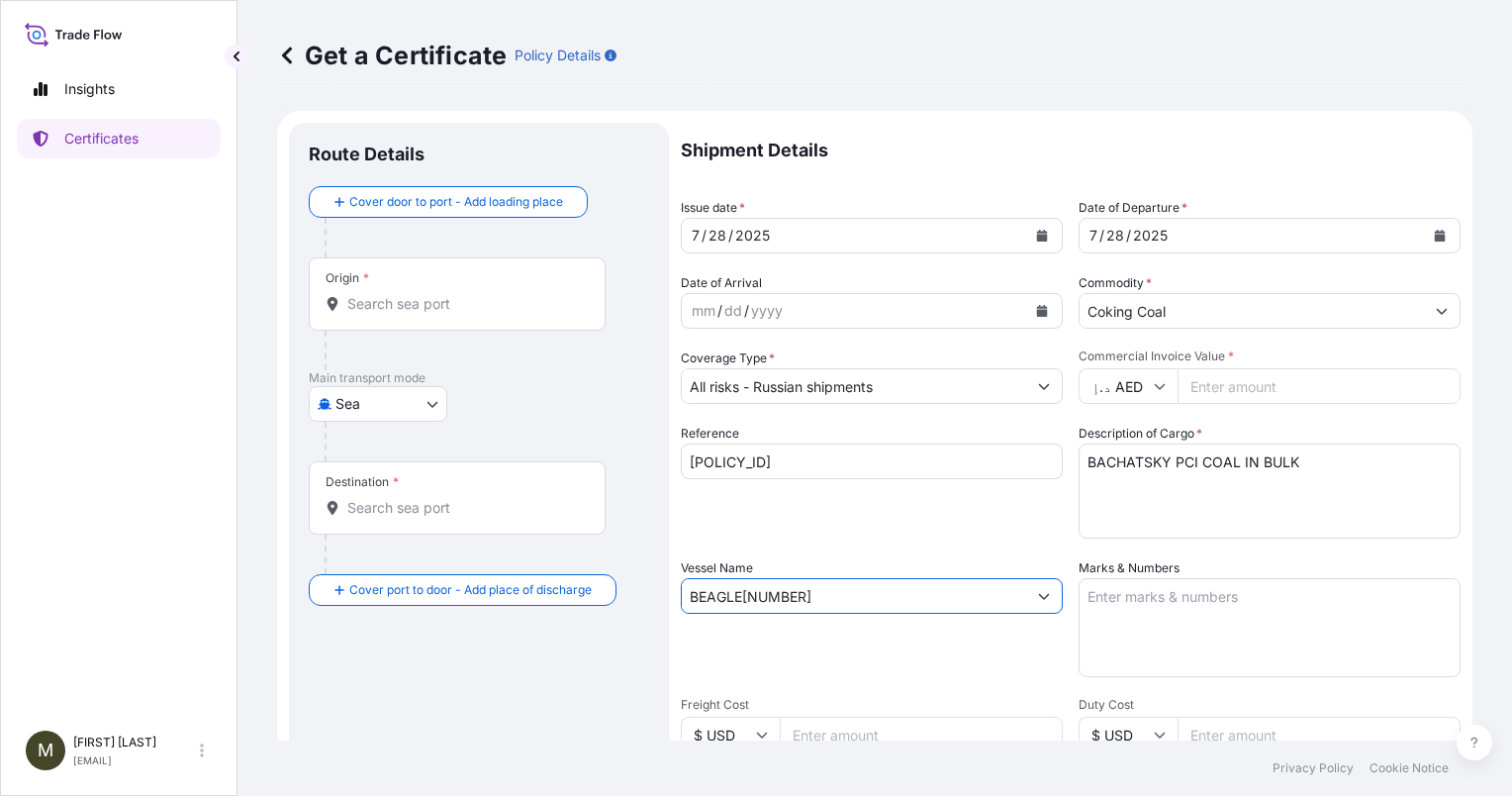 click on "BEAGLE[NUMBER]" at bounding box center [854, 596] 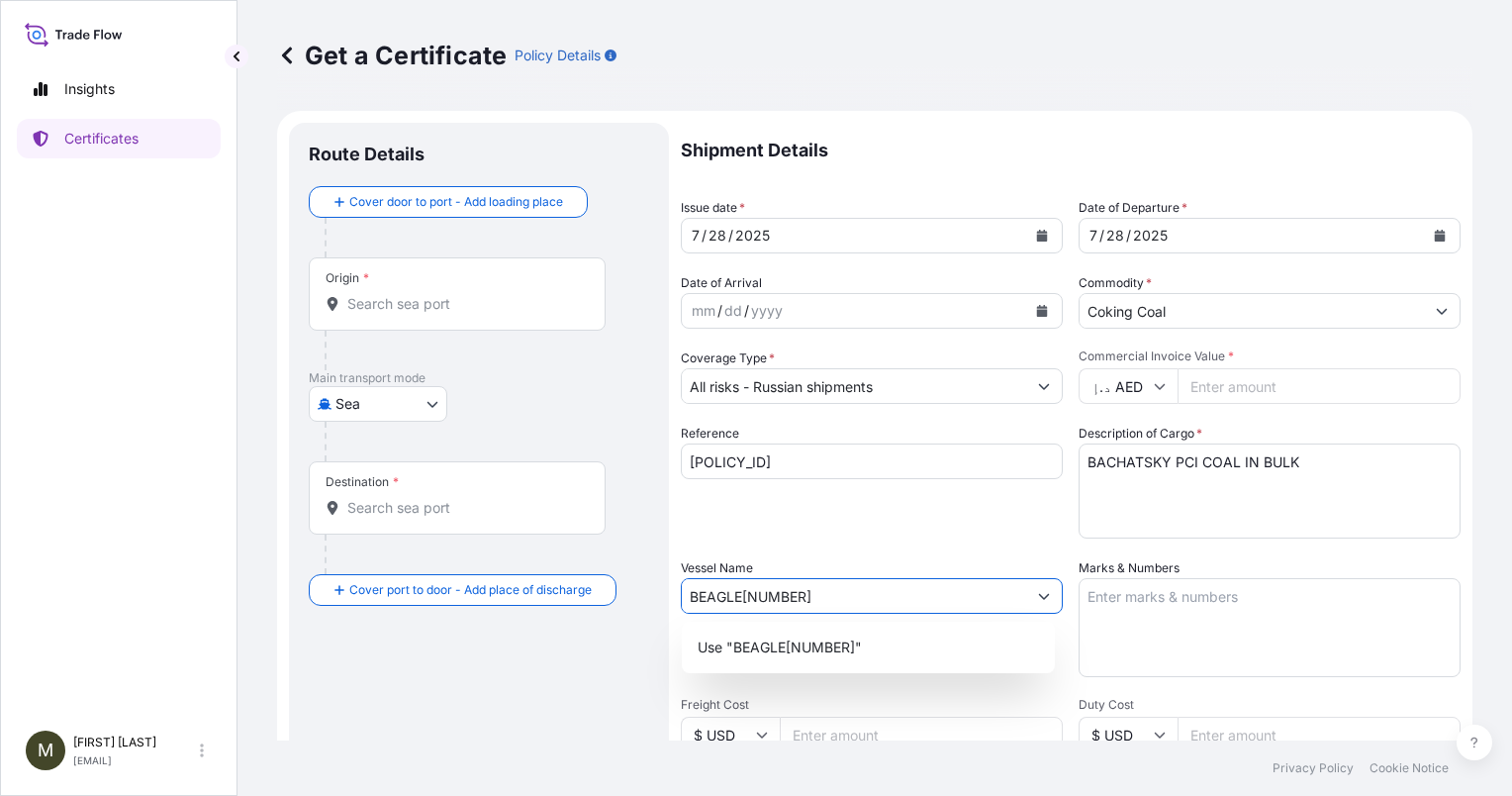 type on "BEAGLE" 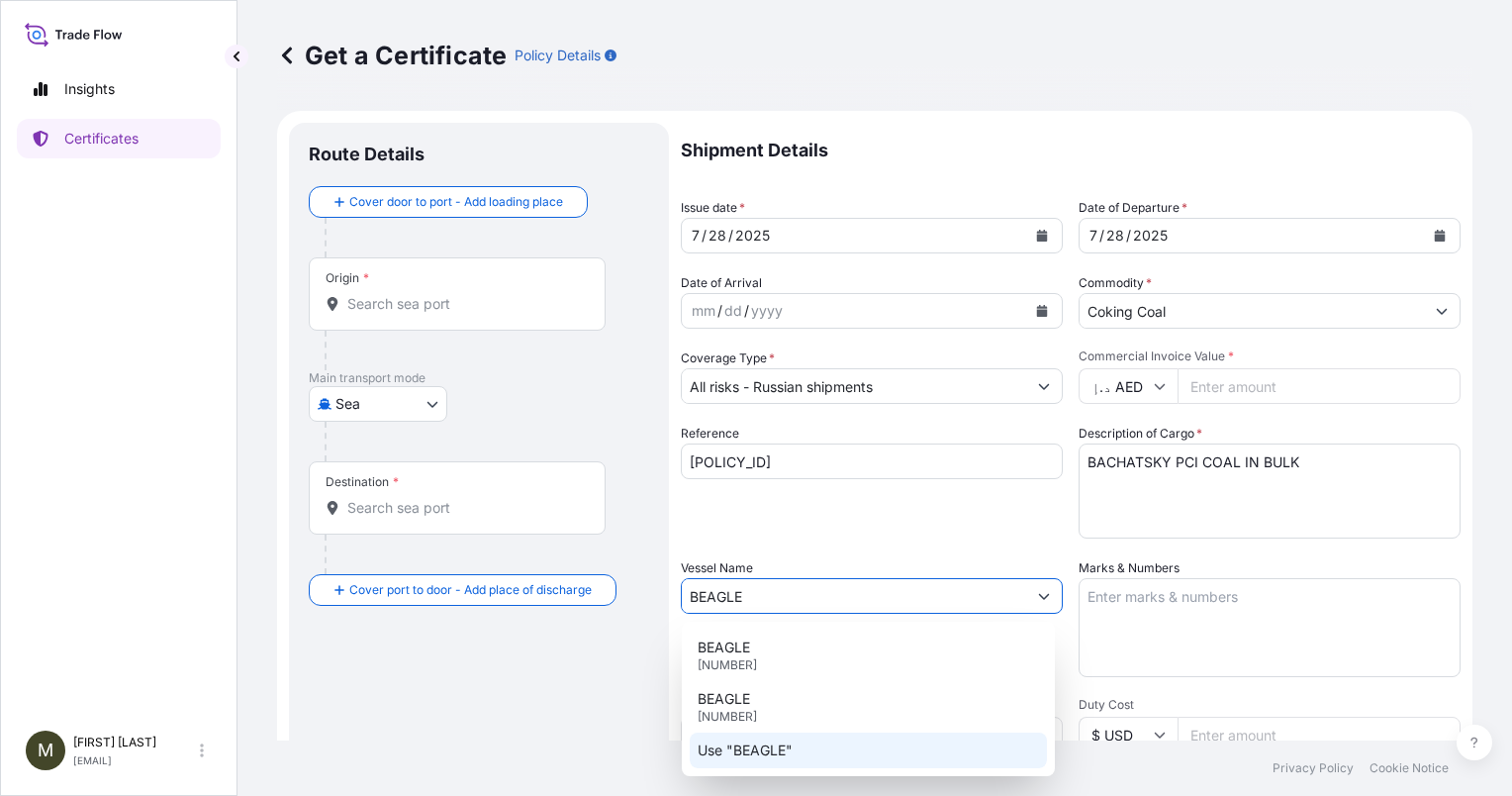click on "Use "BEAGLE"" 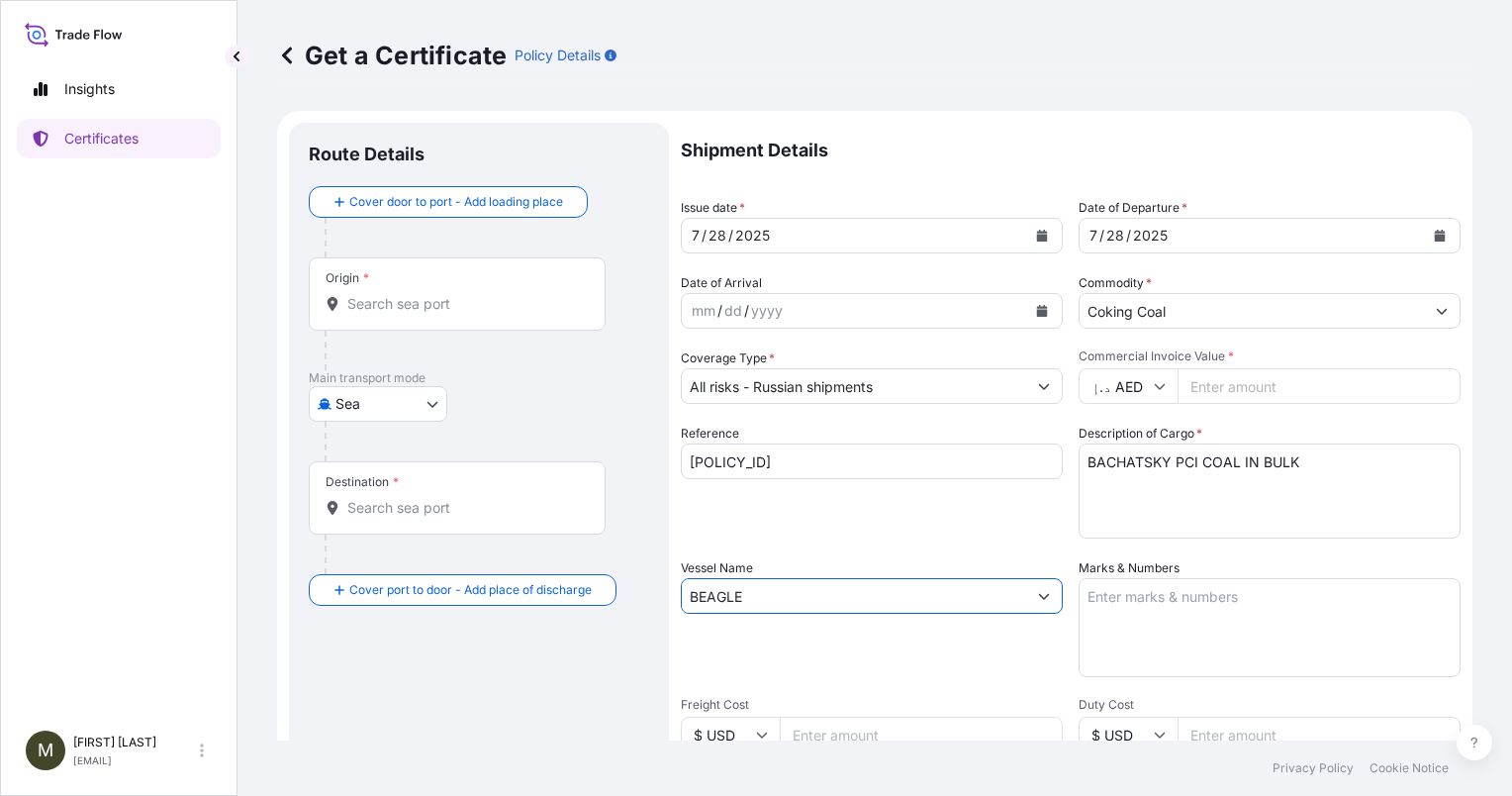 click on "Marks & Numbers" at bounding box center [1270, 628] 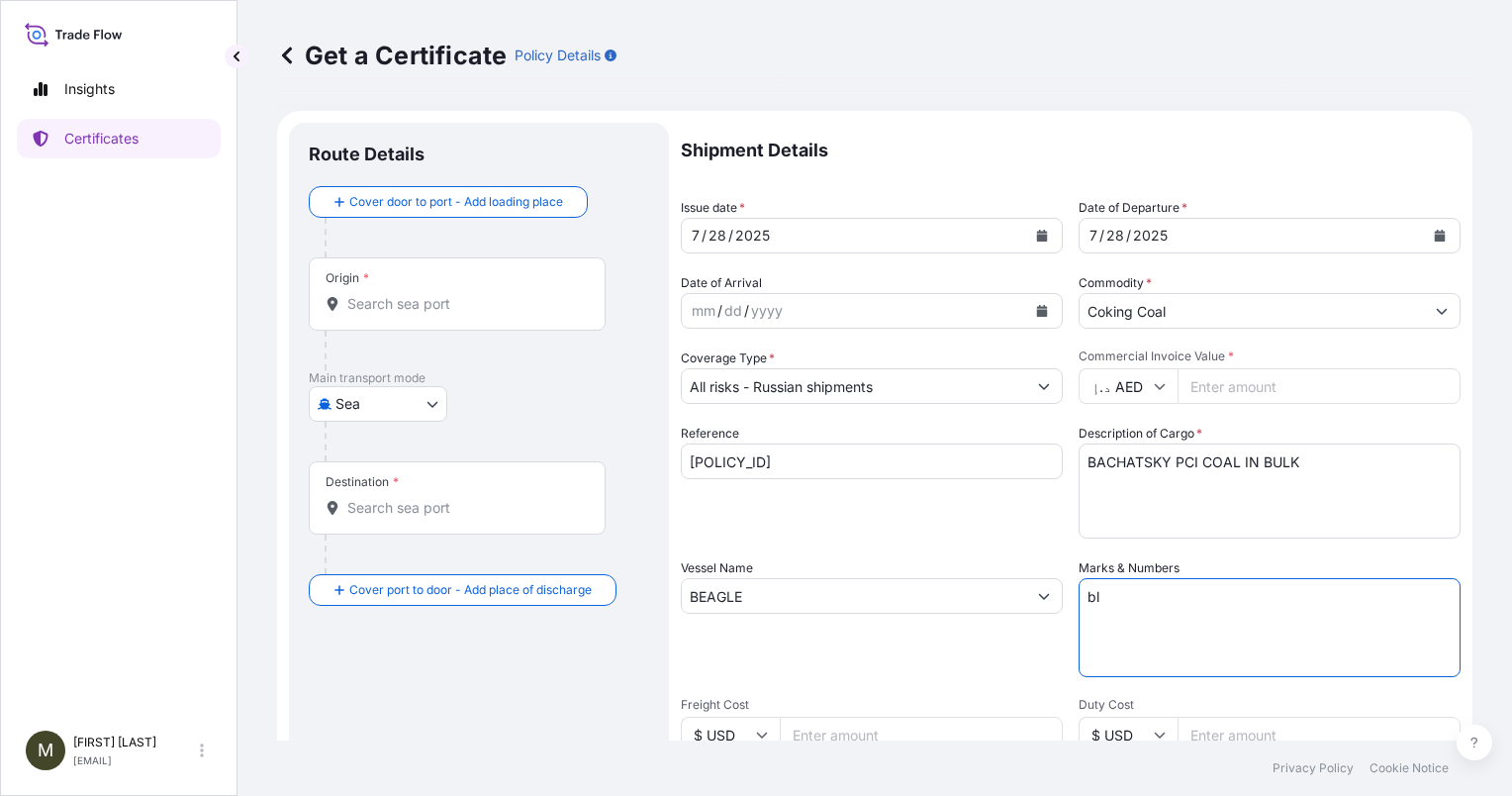 type on "b" 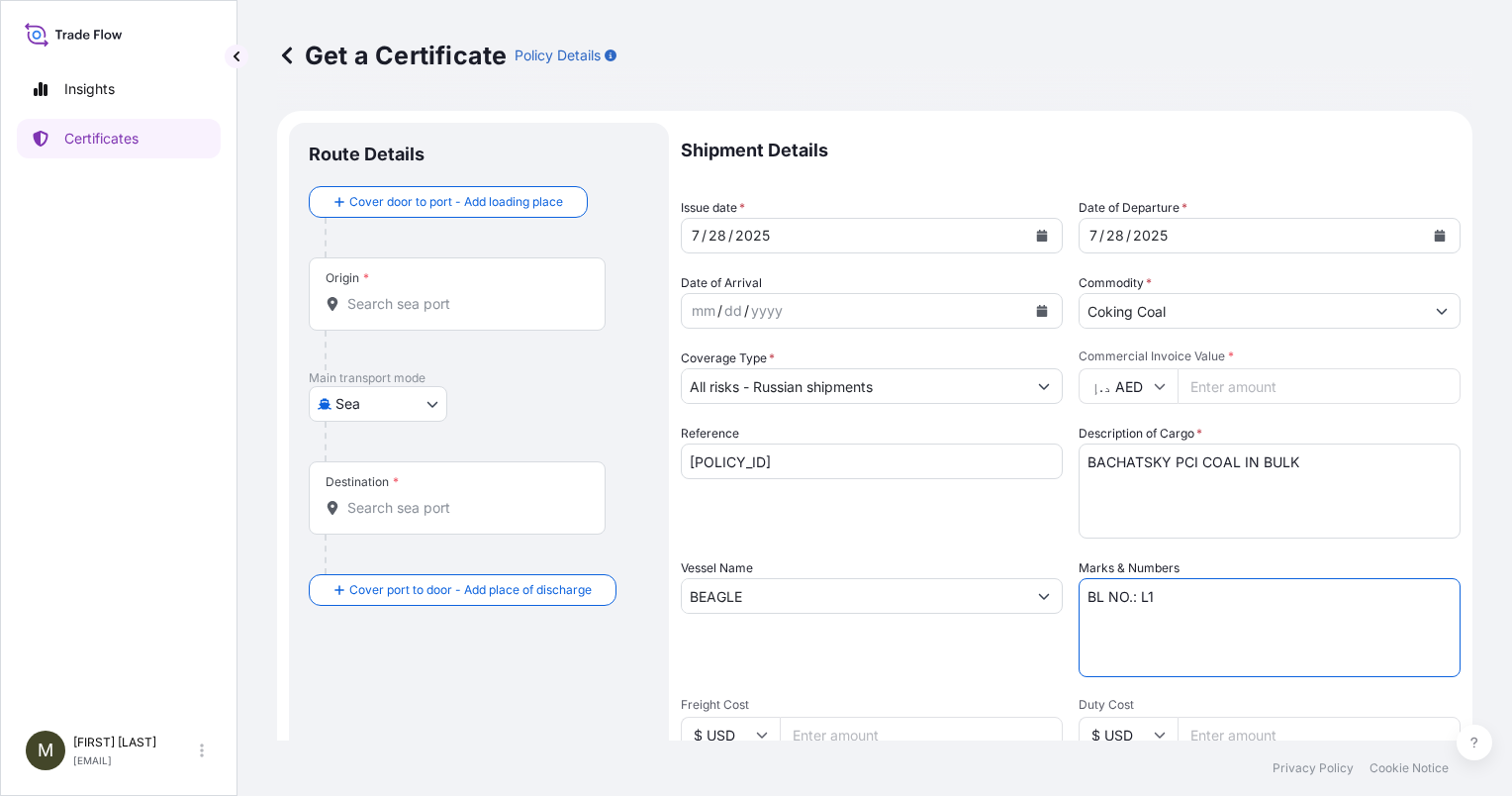 type on "BL NO.: L1" 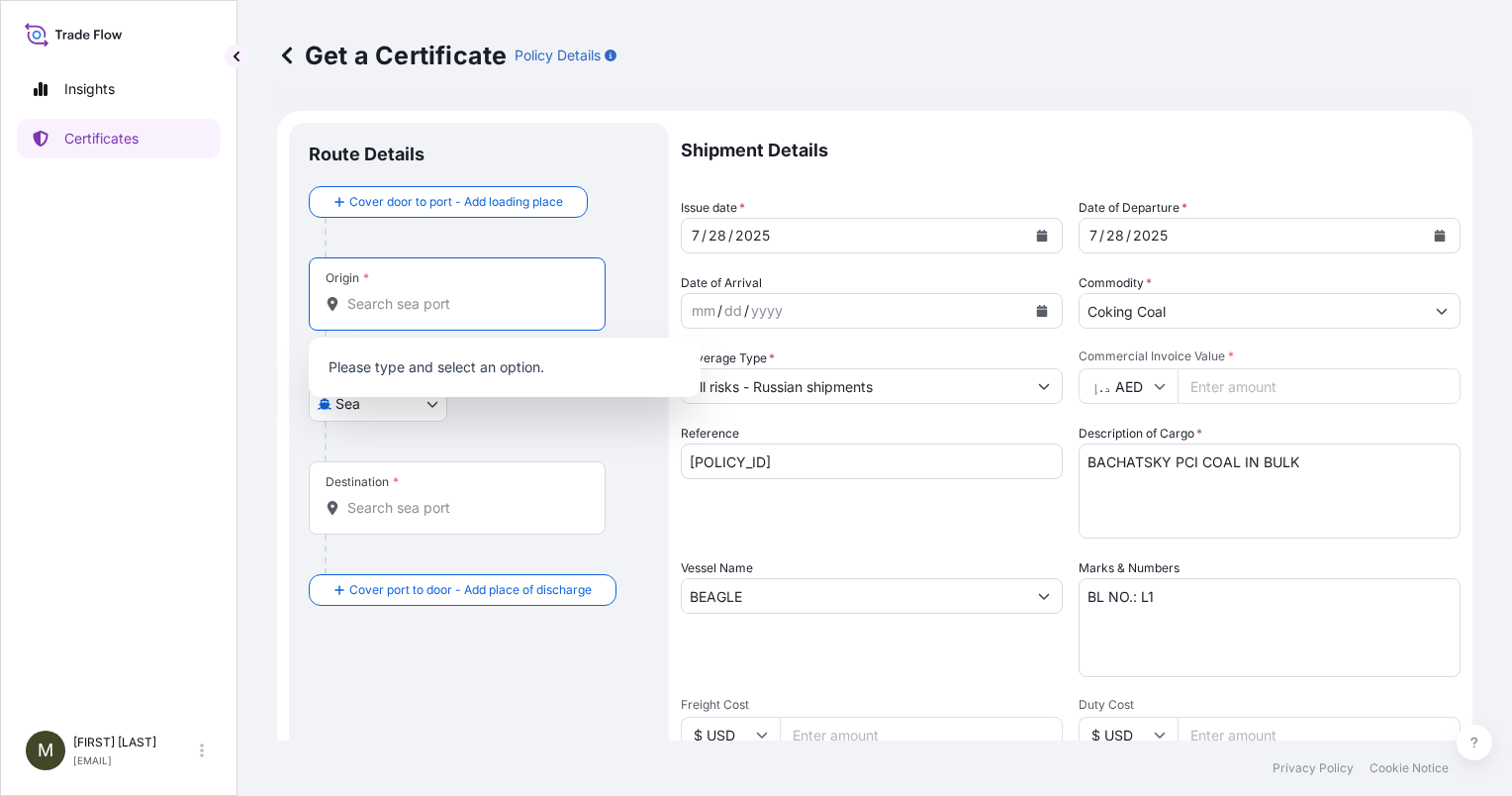click on "Origin *" at bounding box center (464, 304) 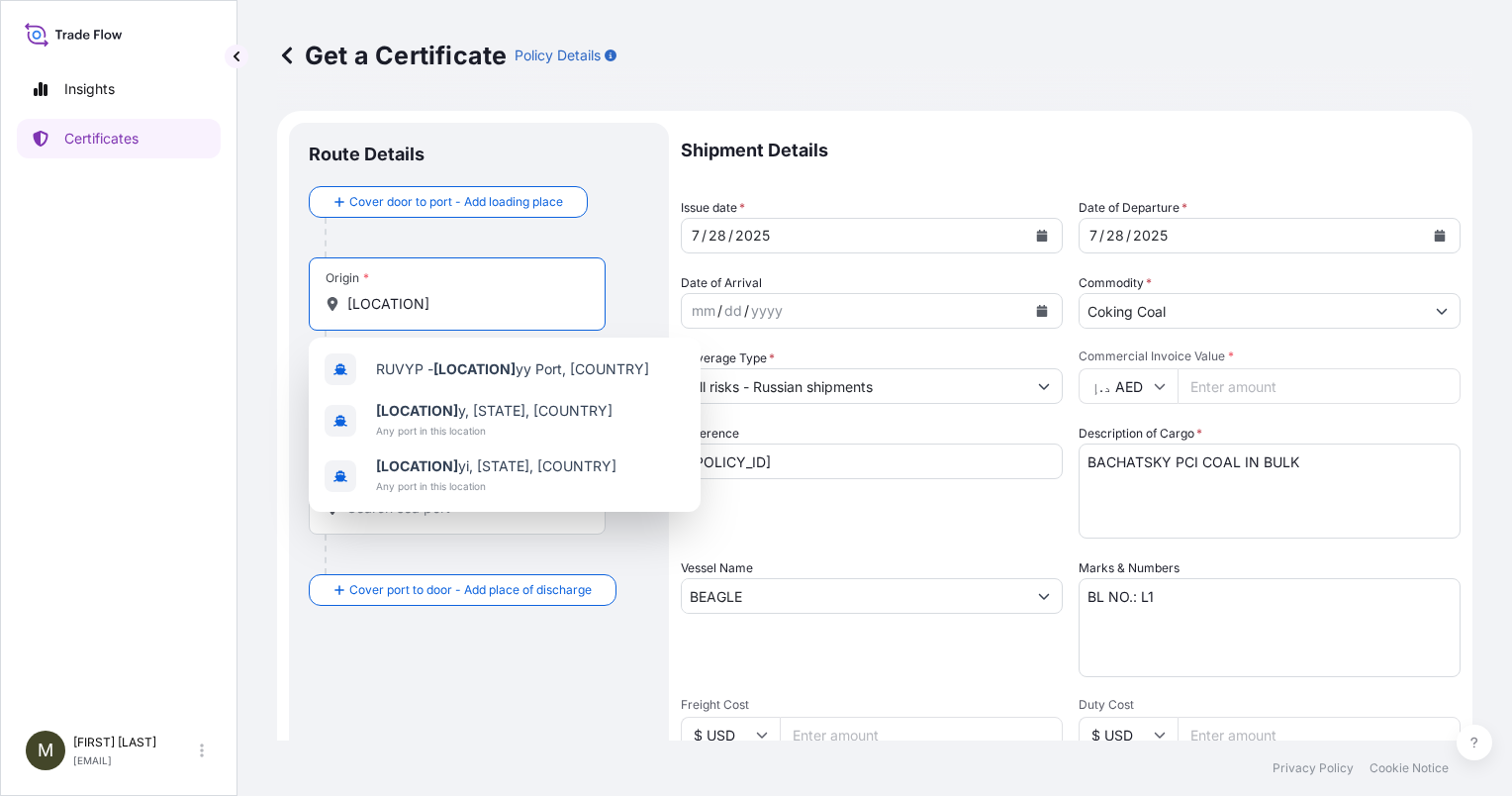 click on "[LOCATION]" at bounding box center [464, 304] 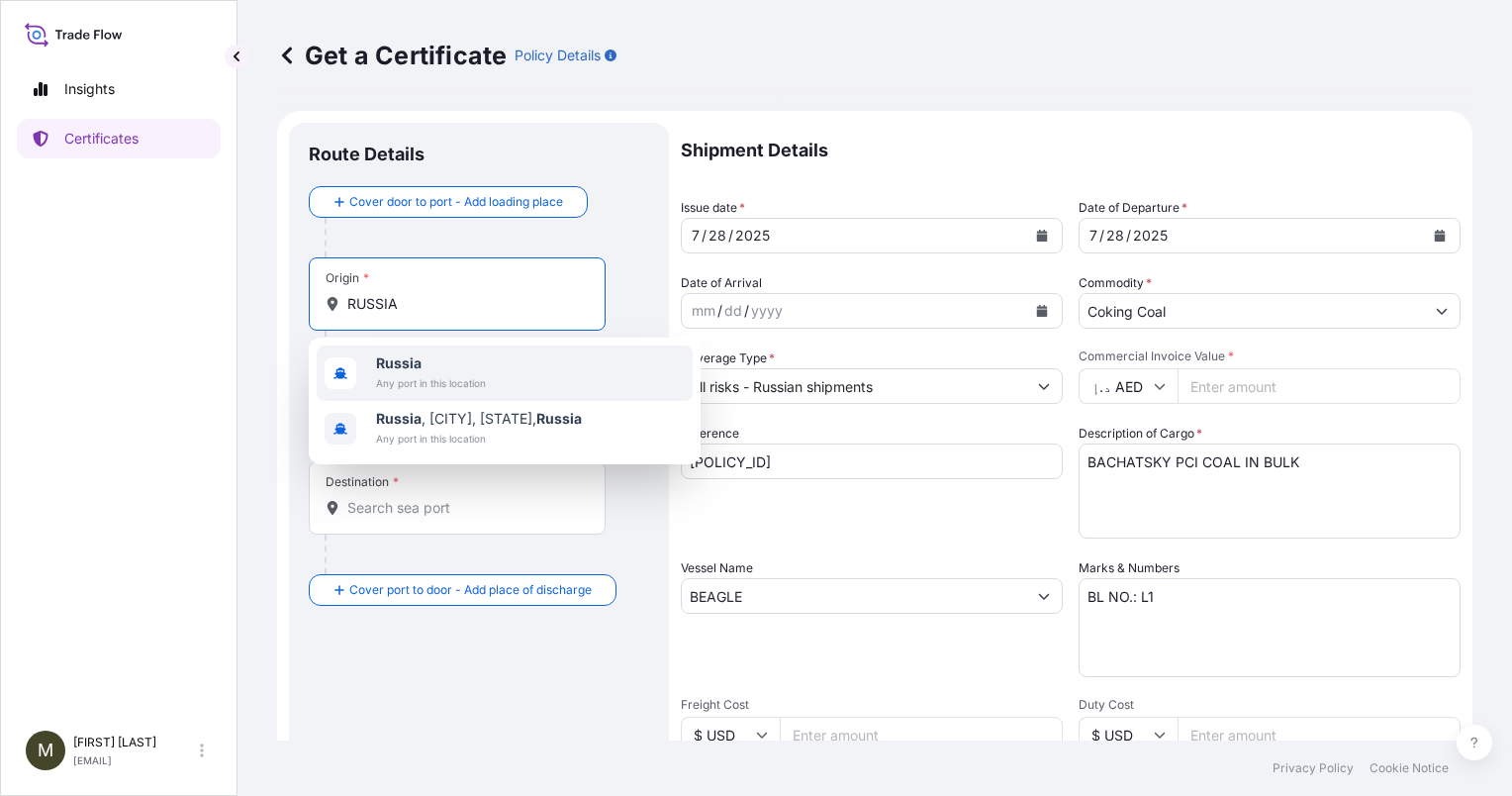 click on "Russia" at bounding box center [430, 363] 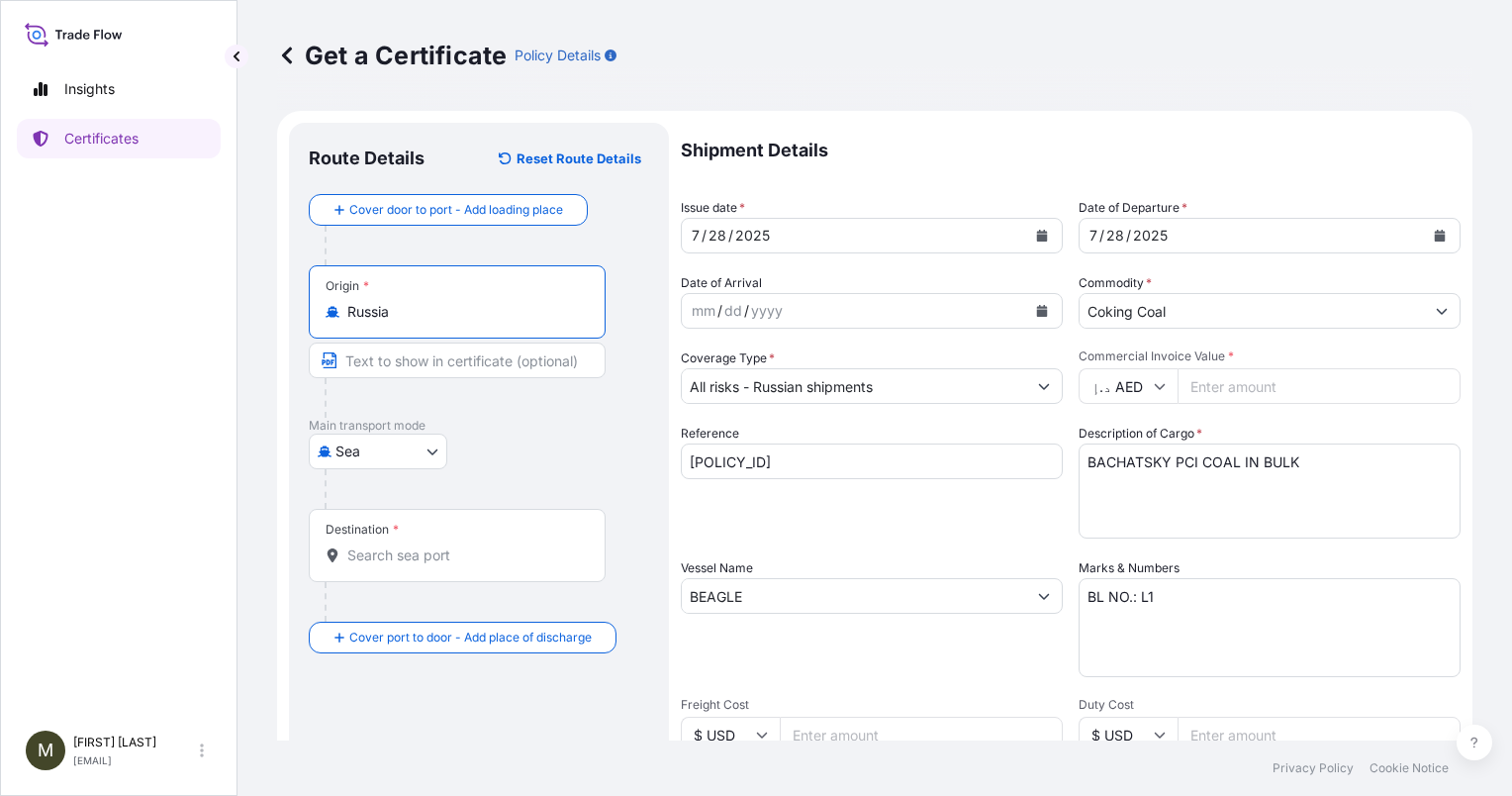 type on "Russia" 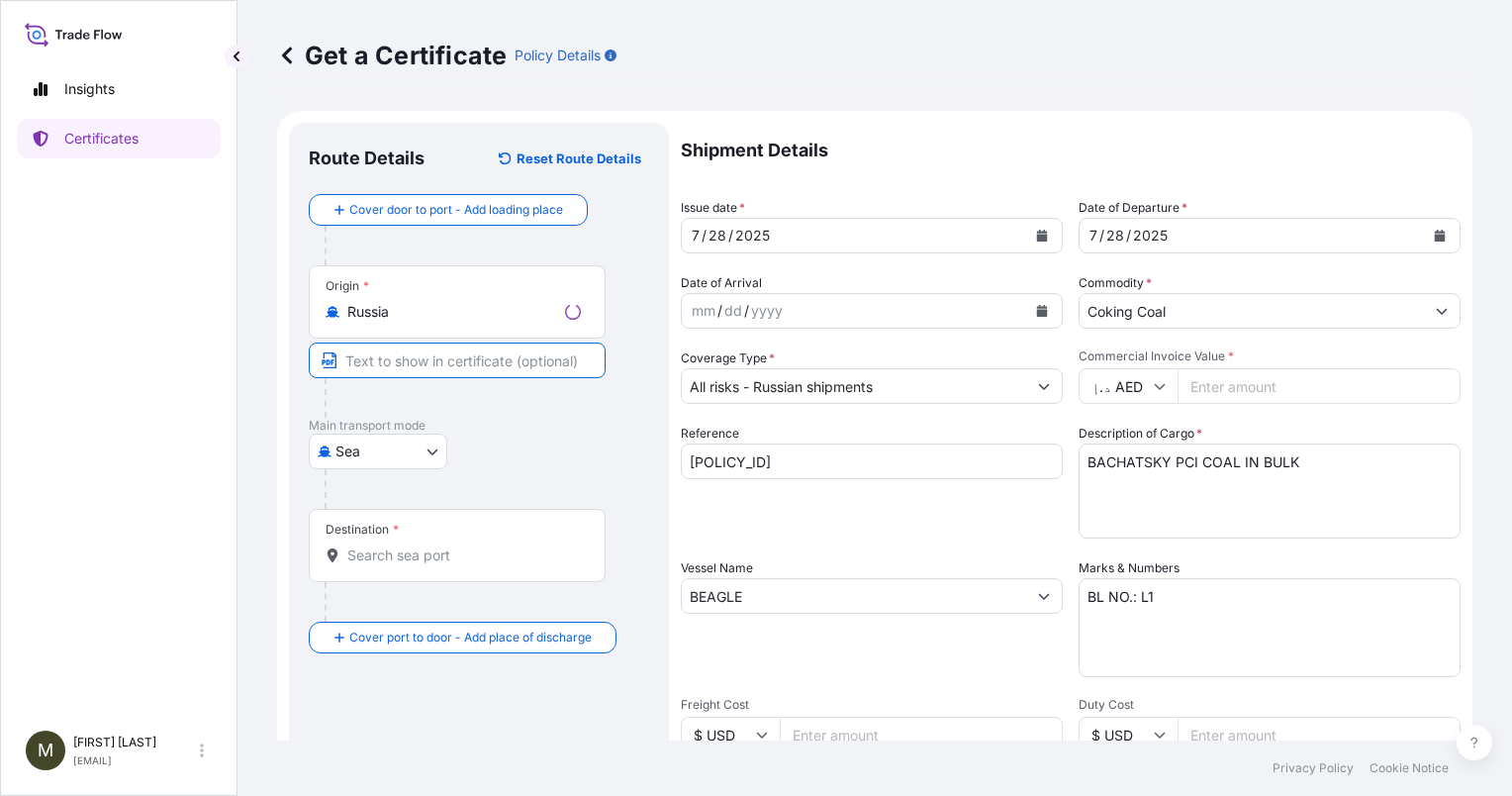 click at bounding box center [457, 360] 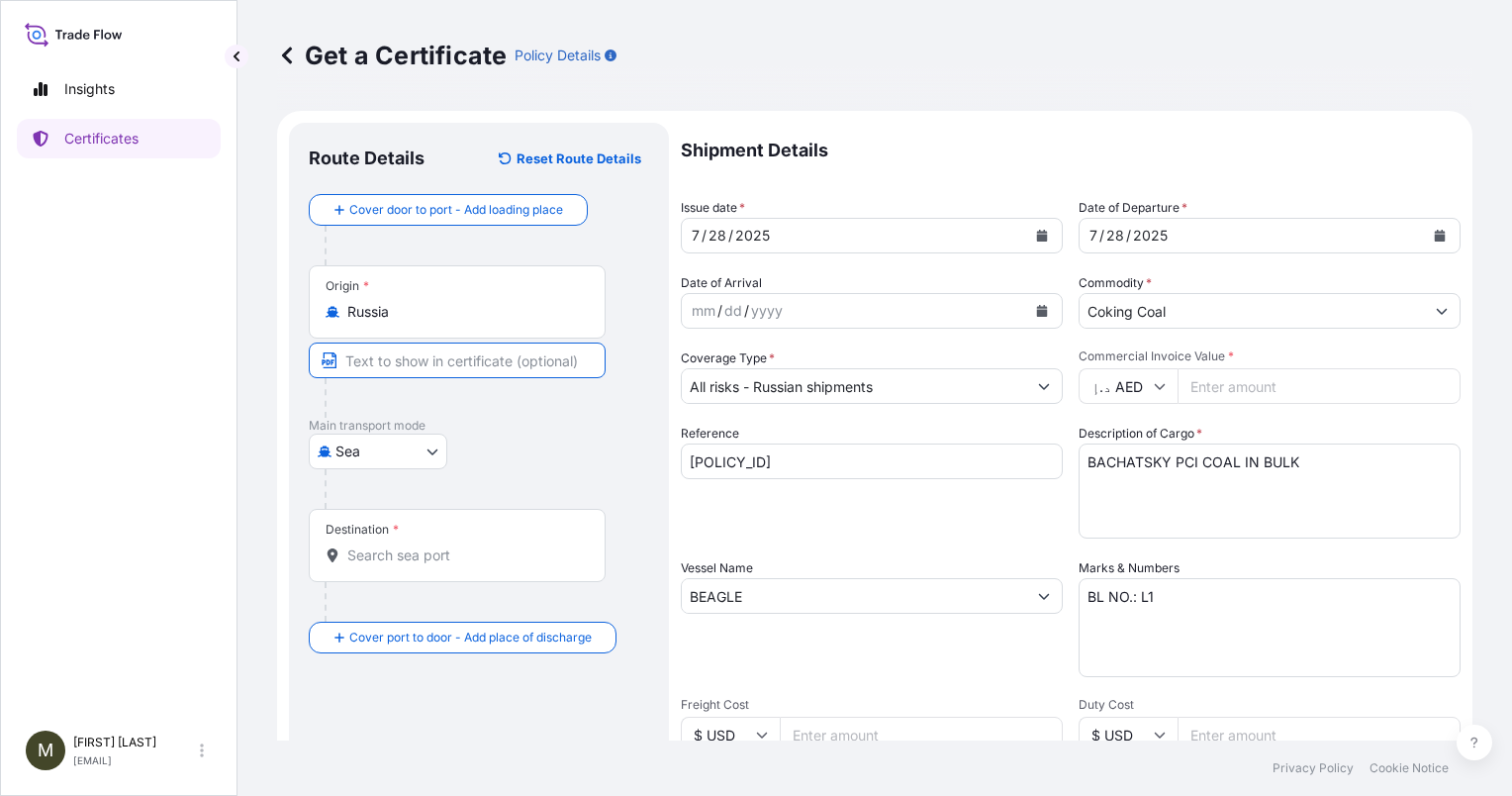 type on "[LOCATION], [COUNTRY]" 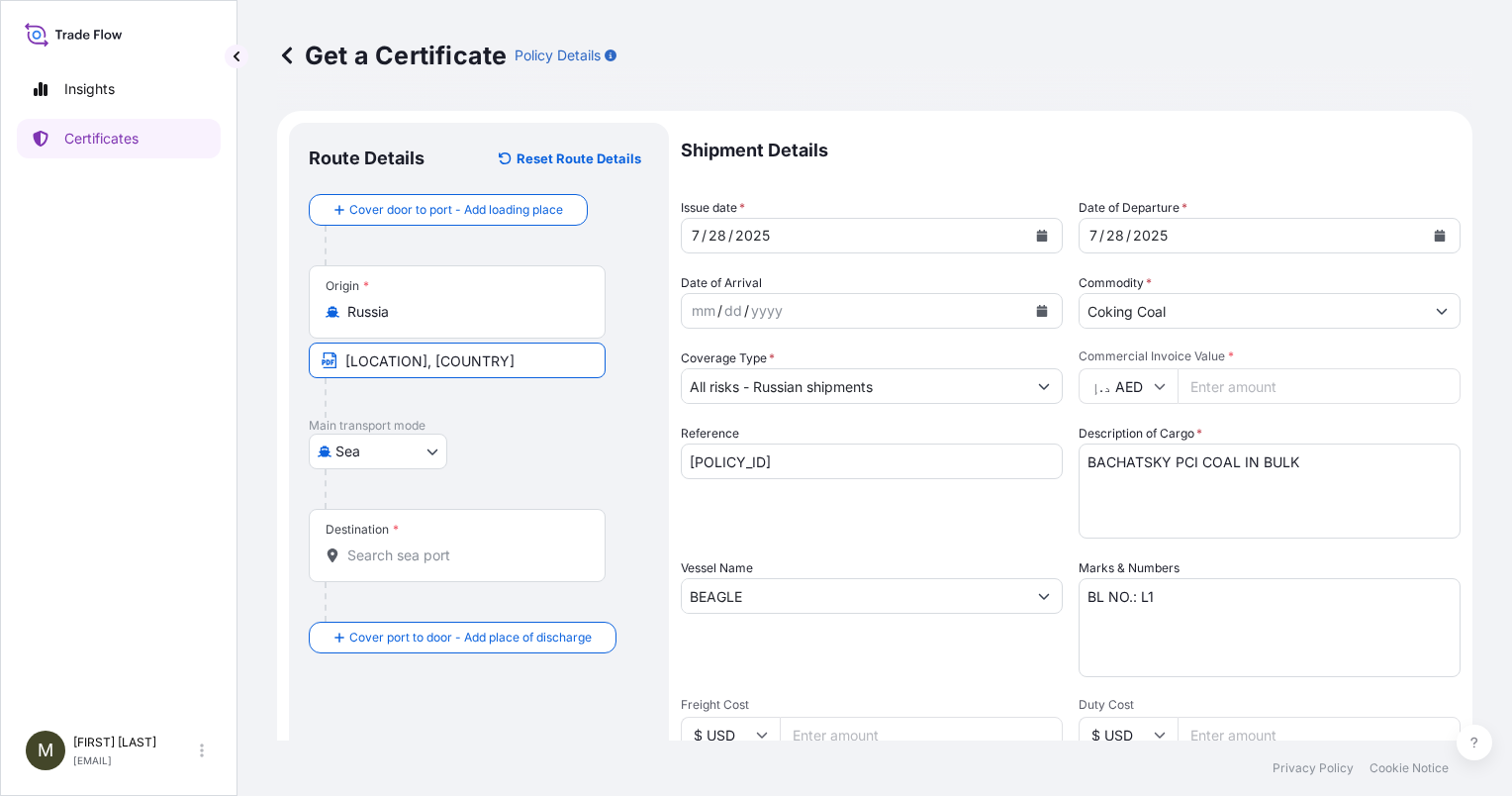click on "Destination *" at bounding box center (457, 546) 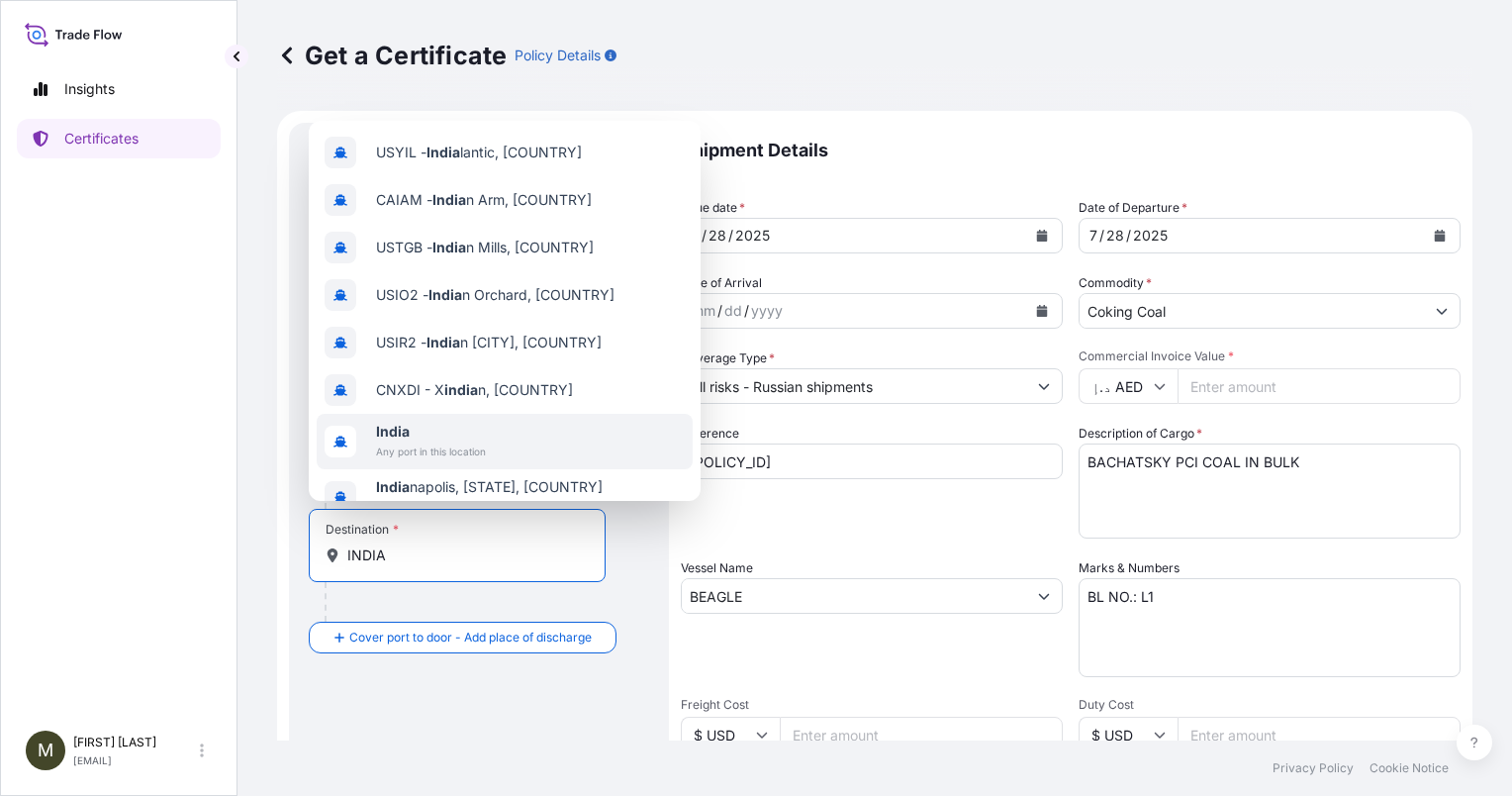 click on "Any port in this location" at bounding box center [430, 451] 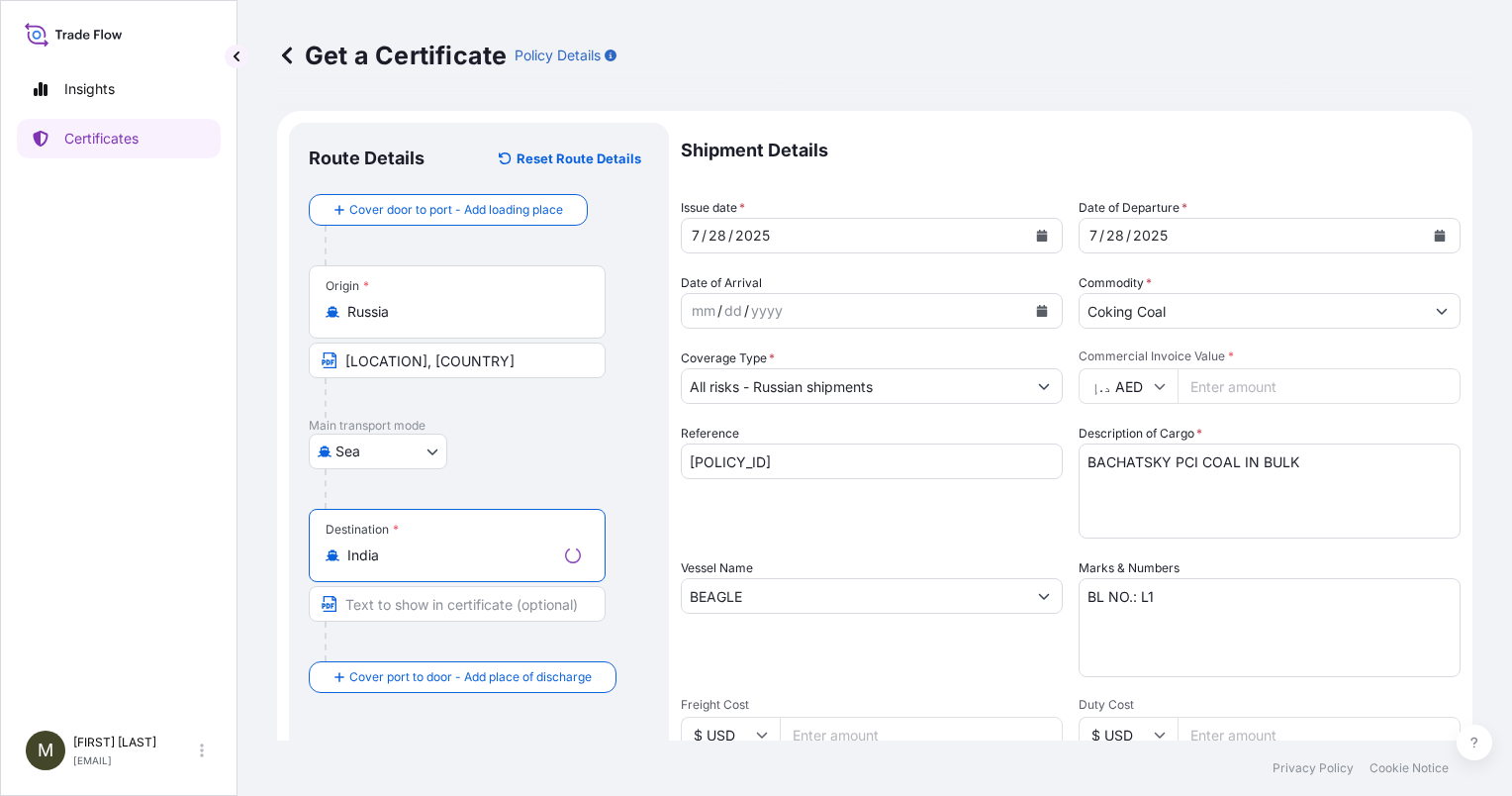 type on "India" 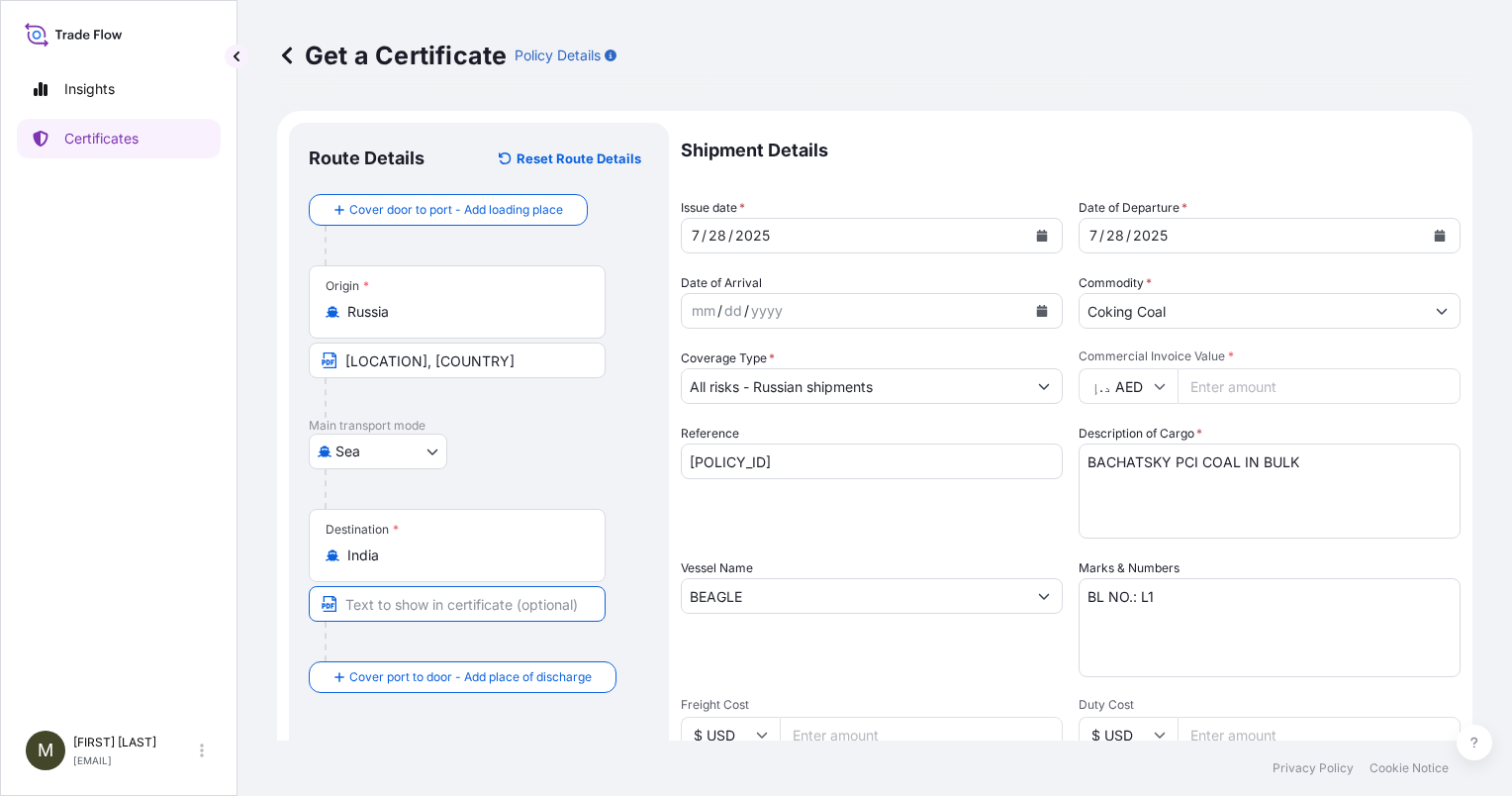 type on "ANY PORT(S) IN INDIA" 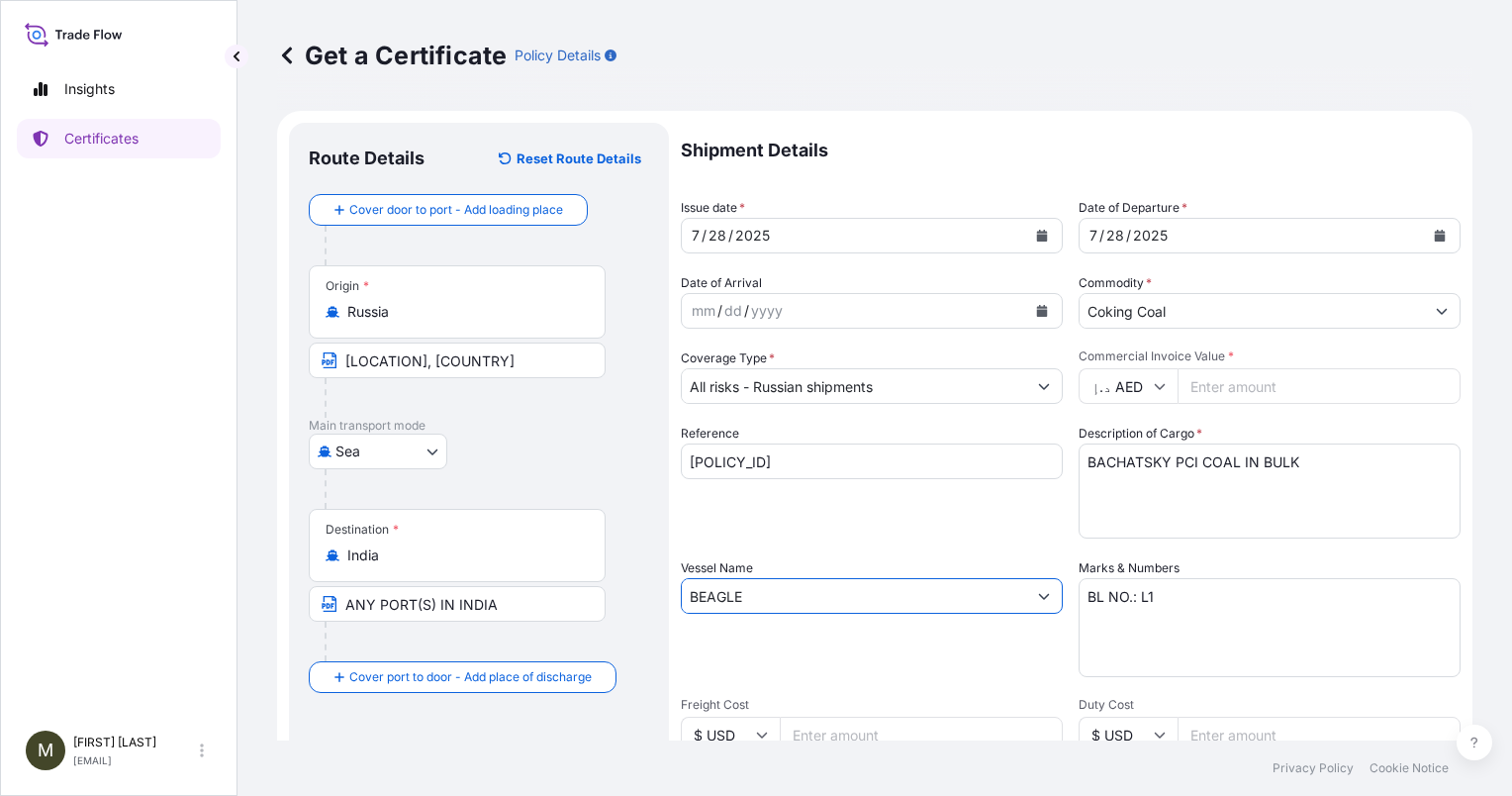 click on "BEAGLE" at bounding box center [854, 596] 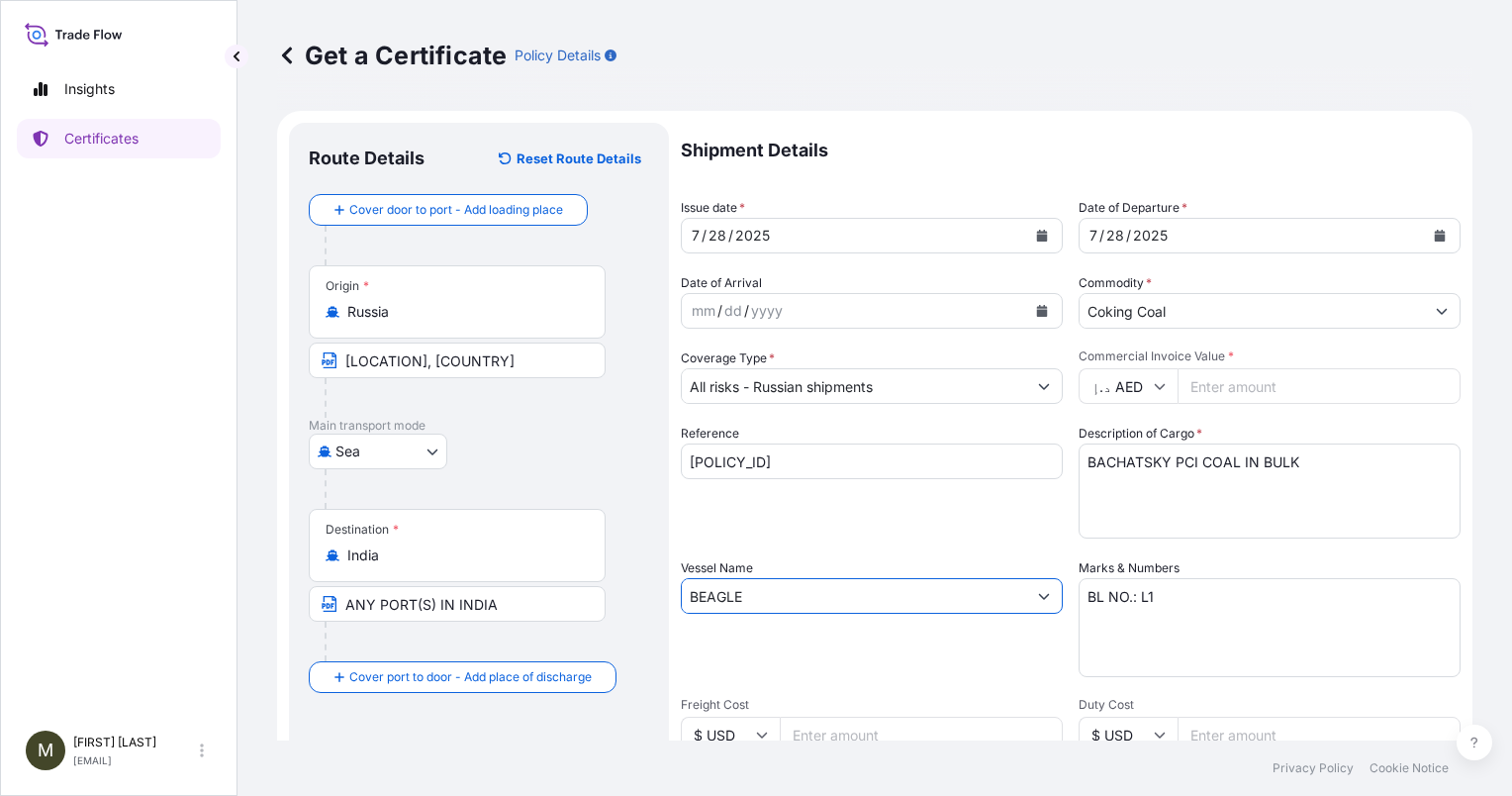 click on "BACHATSKY PCI COAL IN BULK" at bounding box center (1270, 491) 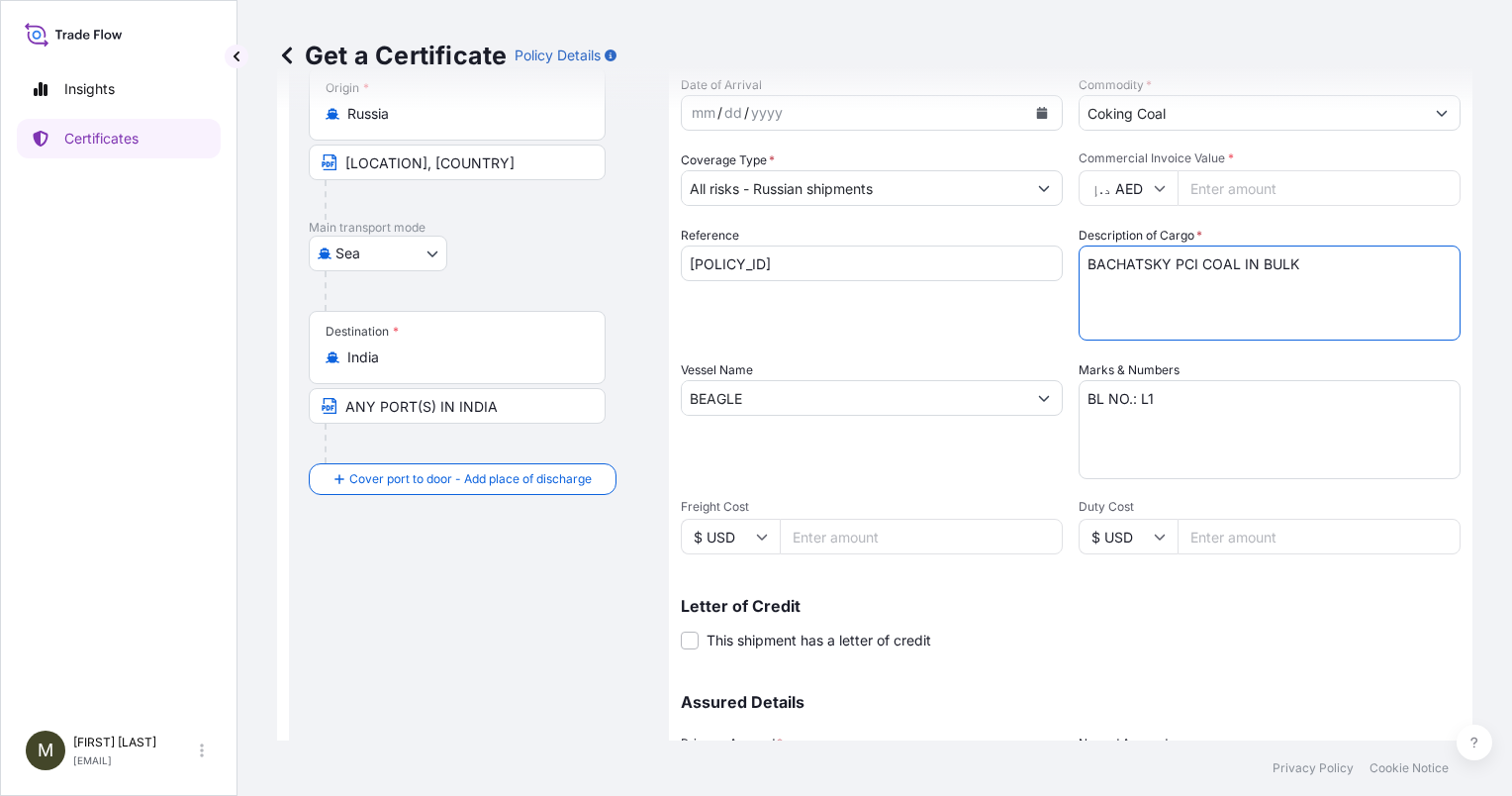 scroll, scrollTop: 297, scrollLeft: 0, axis: vertical 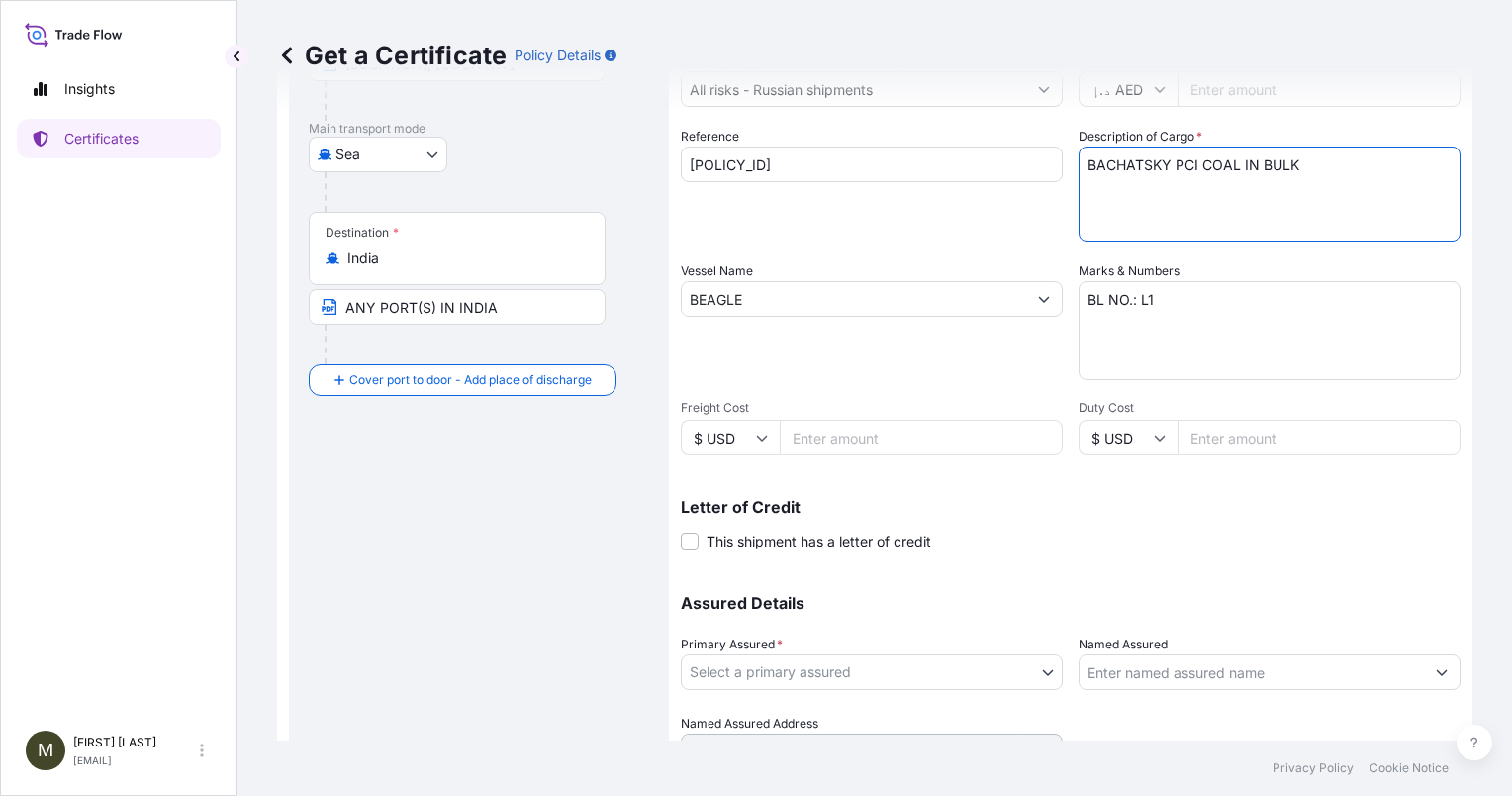click on "This shipment has a letter of credit" at bounding box center [818, 542] 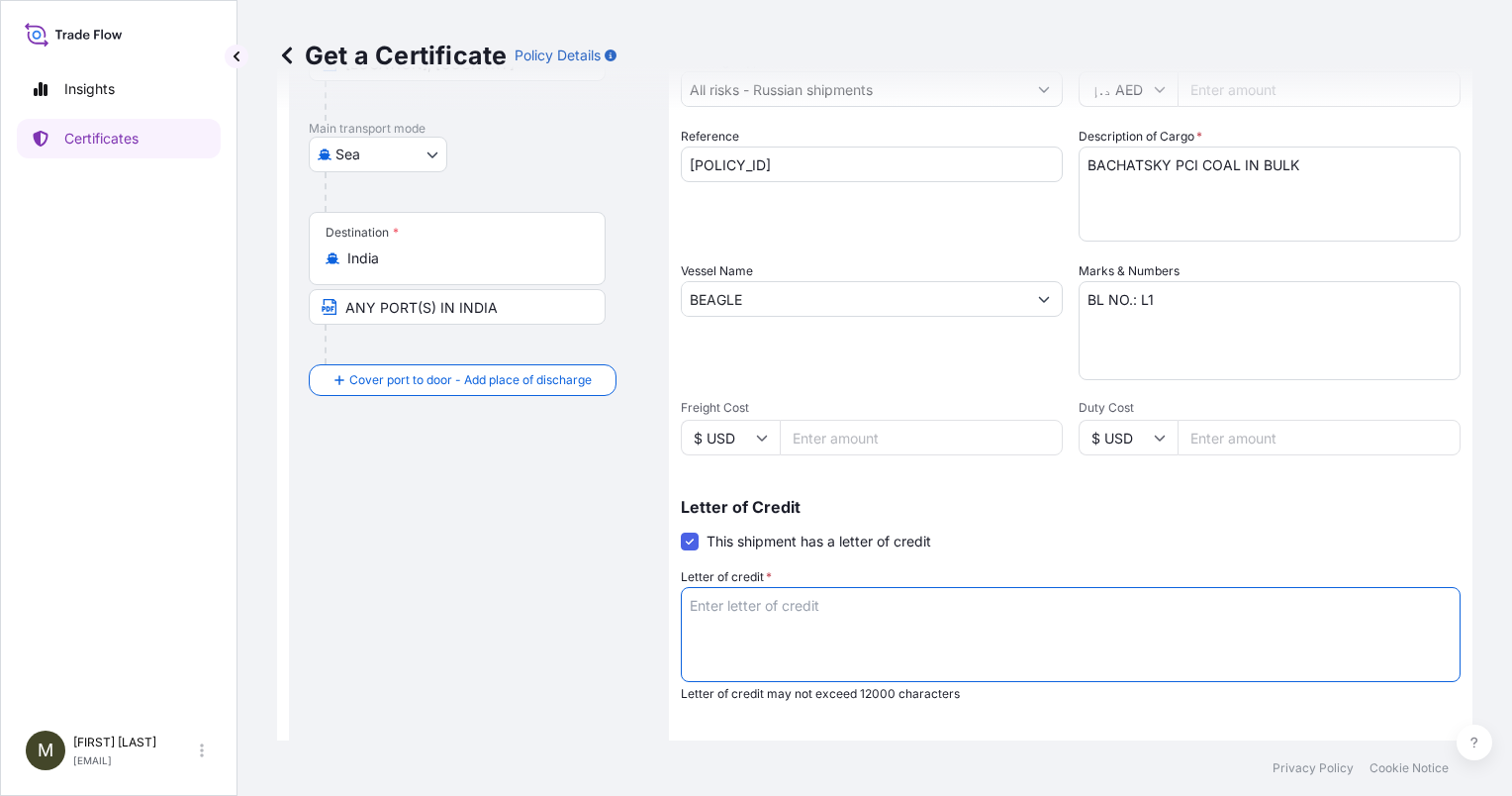 click on "Letter of credit *" at bounding box center (1071, 635) 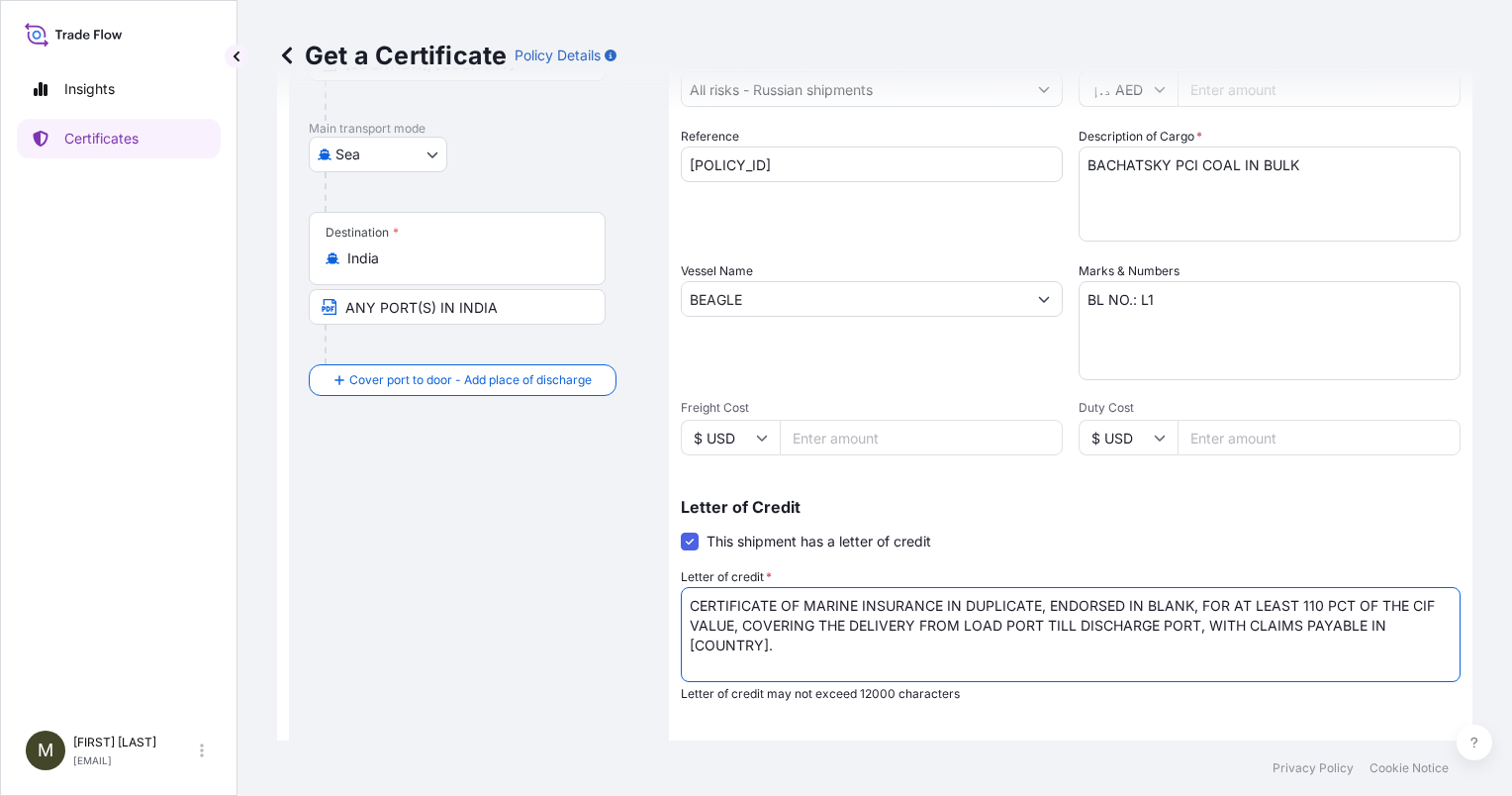 scroll, scrollTop: 495, scrollLeft: 0, axis: vertical 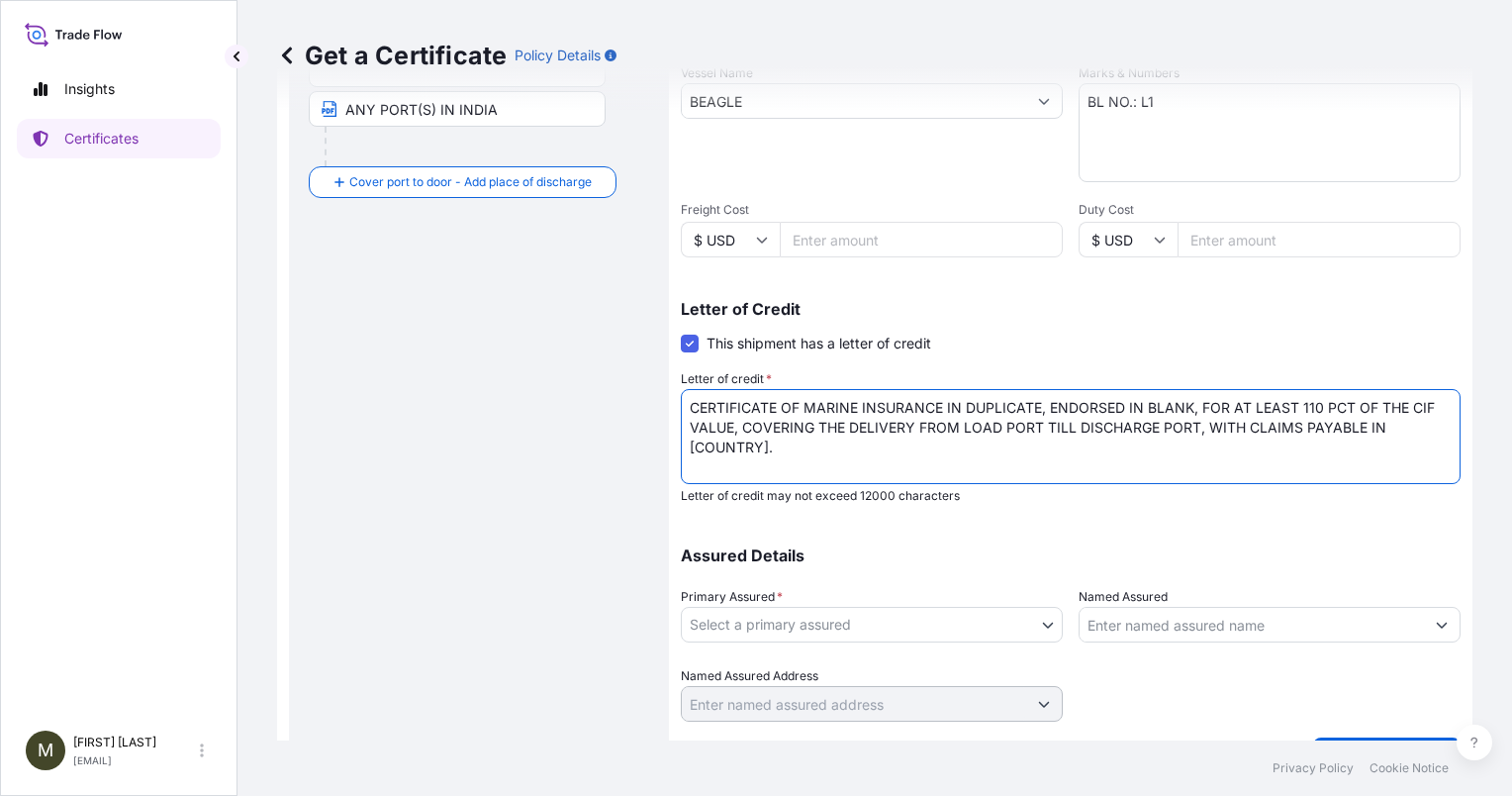 type on "CERTIFICATE OF MARINE INSURANCE IN DUPLICATE, ENDORSED IN BLANK, FOR AT LEAST 110 PCT OF THE CIF VALUE, COVERING THE DELIVERY FROM LOAD PORT TILL DISCHARGE PORT, WITH CLAIMS PAYABLE IN [COUNTRY]." 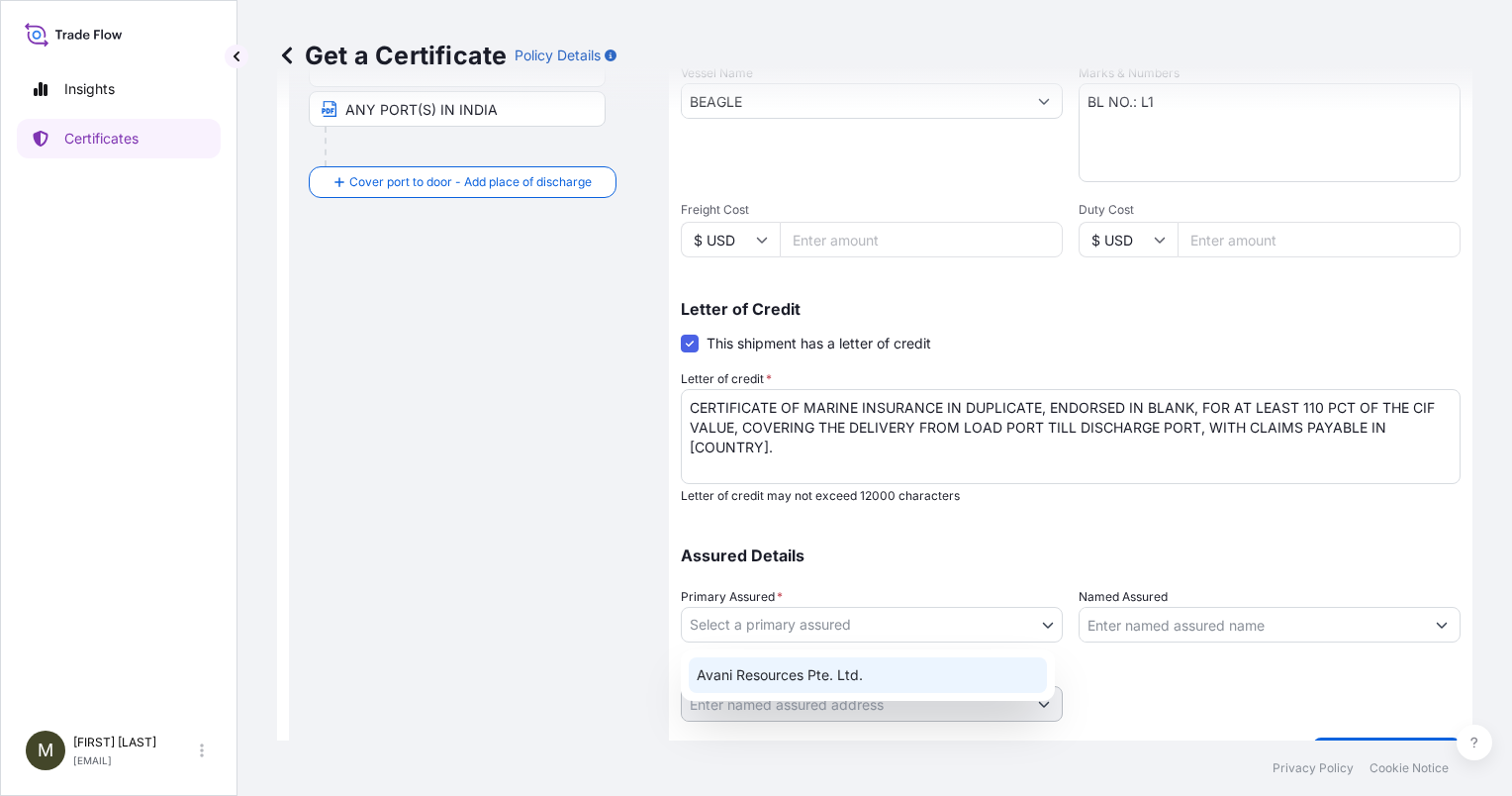 click on "Avani Resources Pte. Ltd." at bounding box center (868, 675) 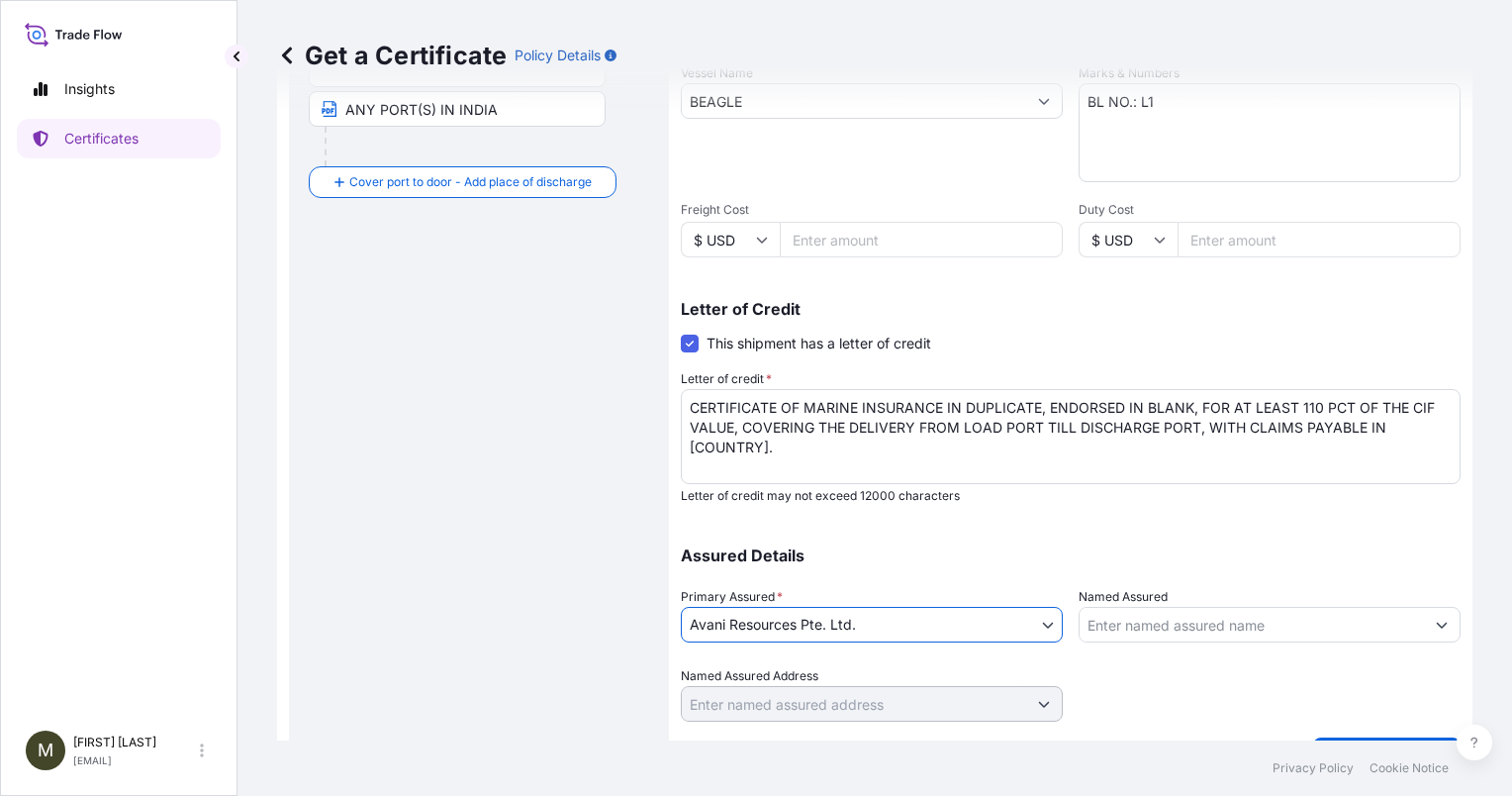 click on "Assured Details Primary Assured * [COMPANY_NAME]  [COMPANY_NAME]  Named Assured Named Assured Address" at bounding box center (1071, 623) 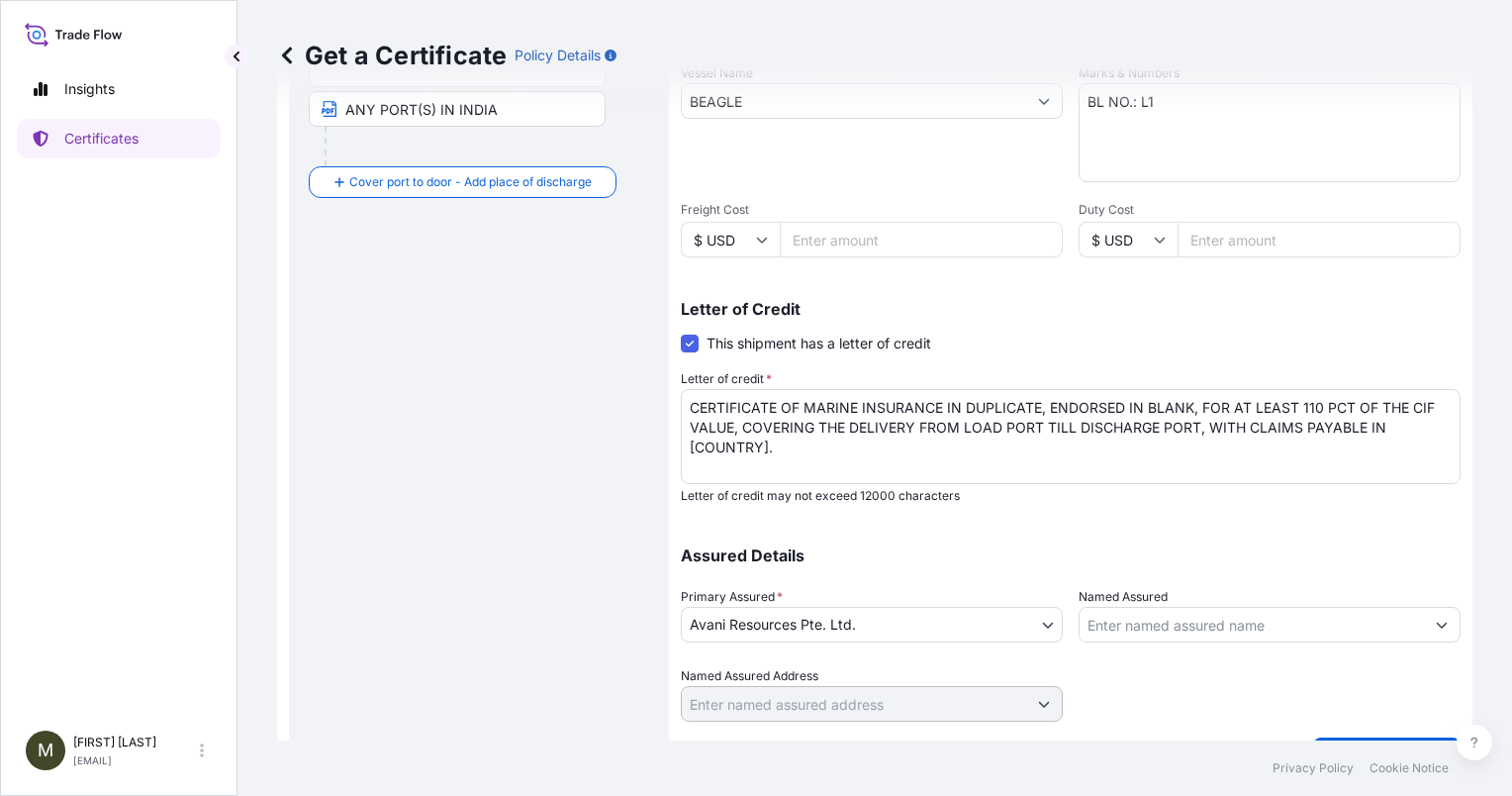 scroll, scrollTop: 543, scrollLeft: 0, axis: vertical 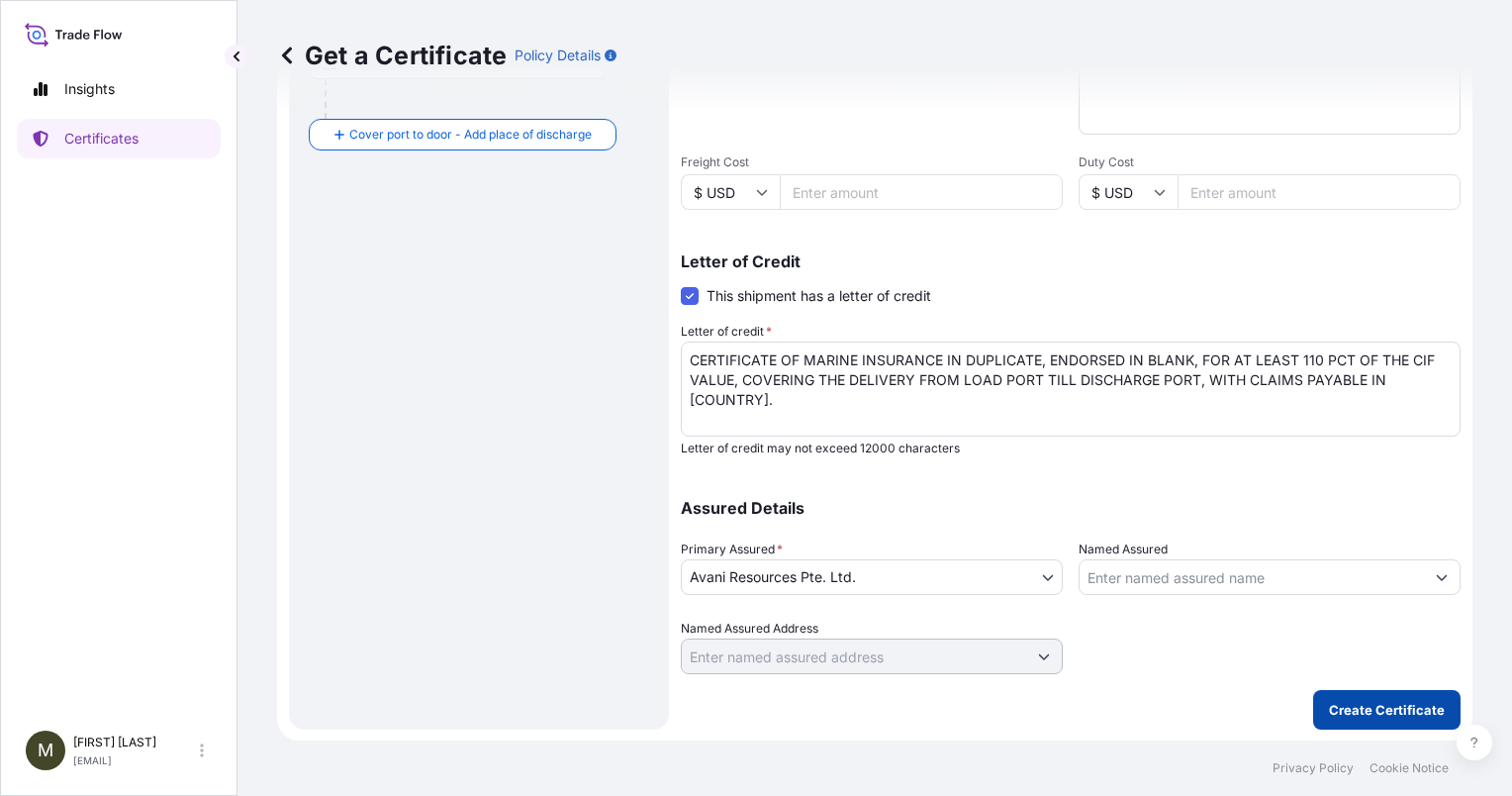 click on "Create Certificate" at bounding box center (1386, 710) 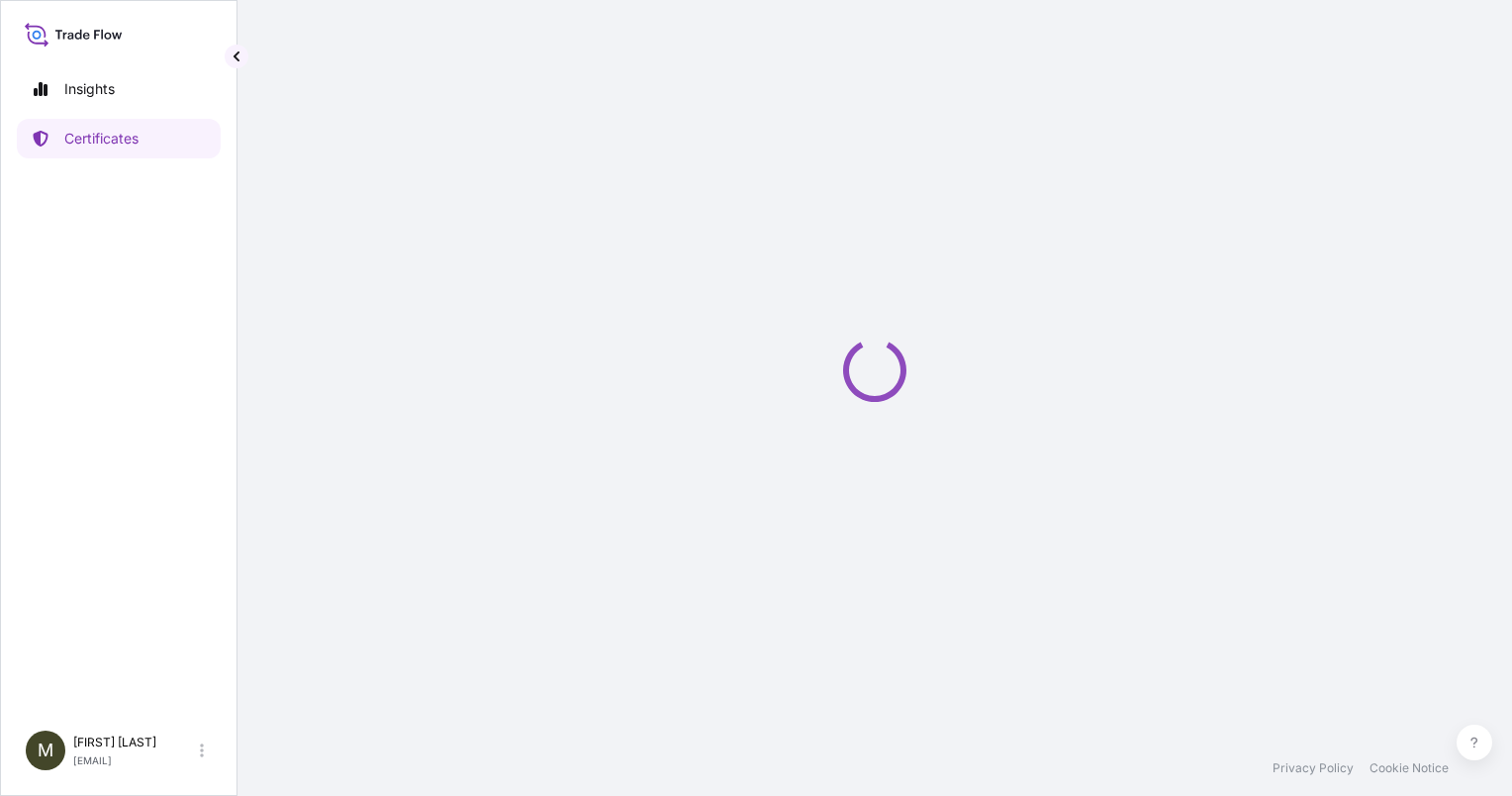 scroll, scrollTop: 0, scrollLeft: 0, axis: both 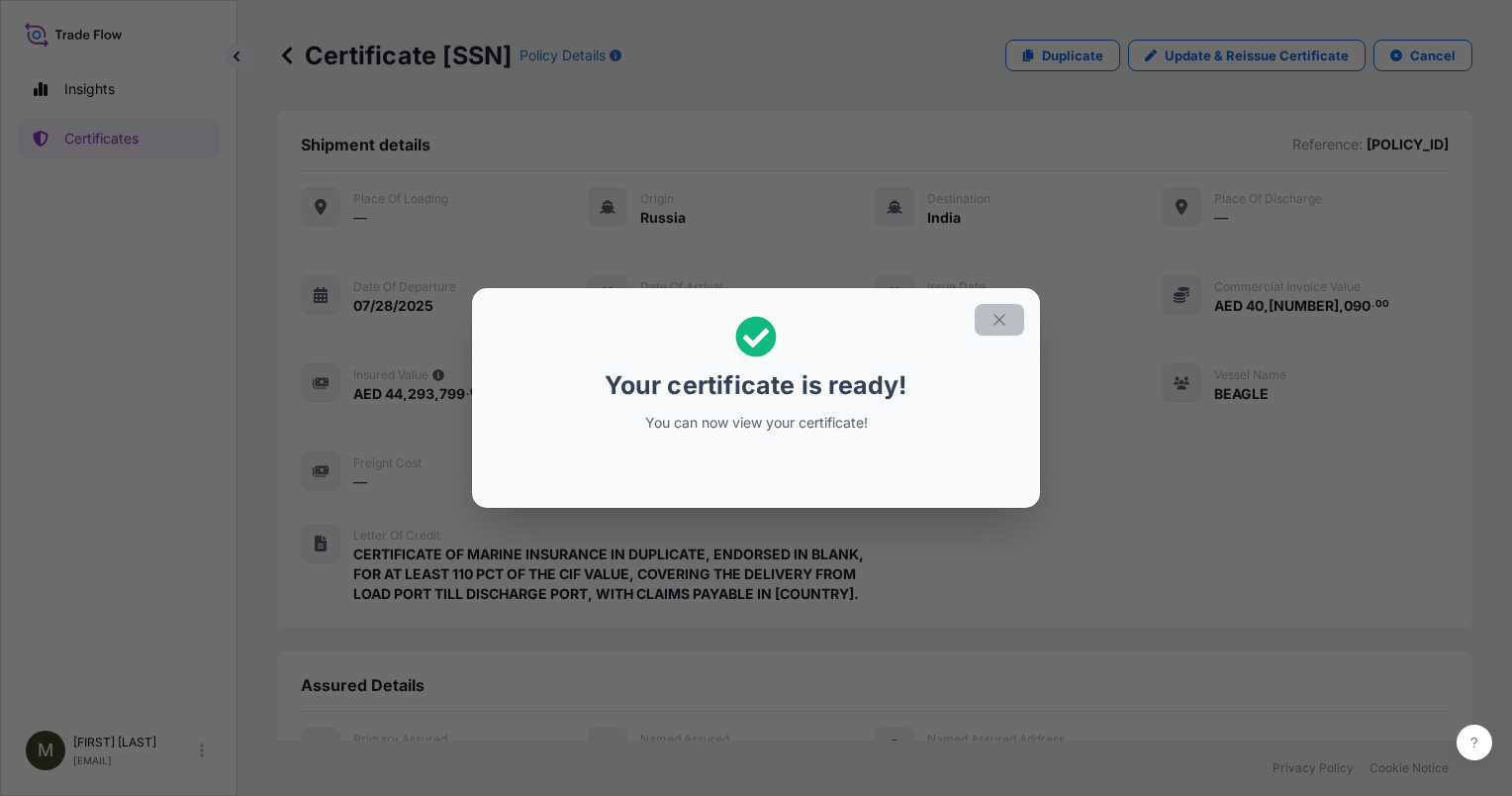 click 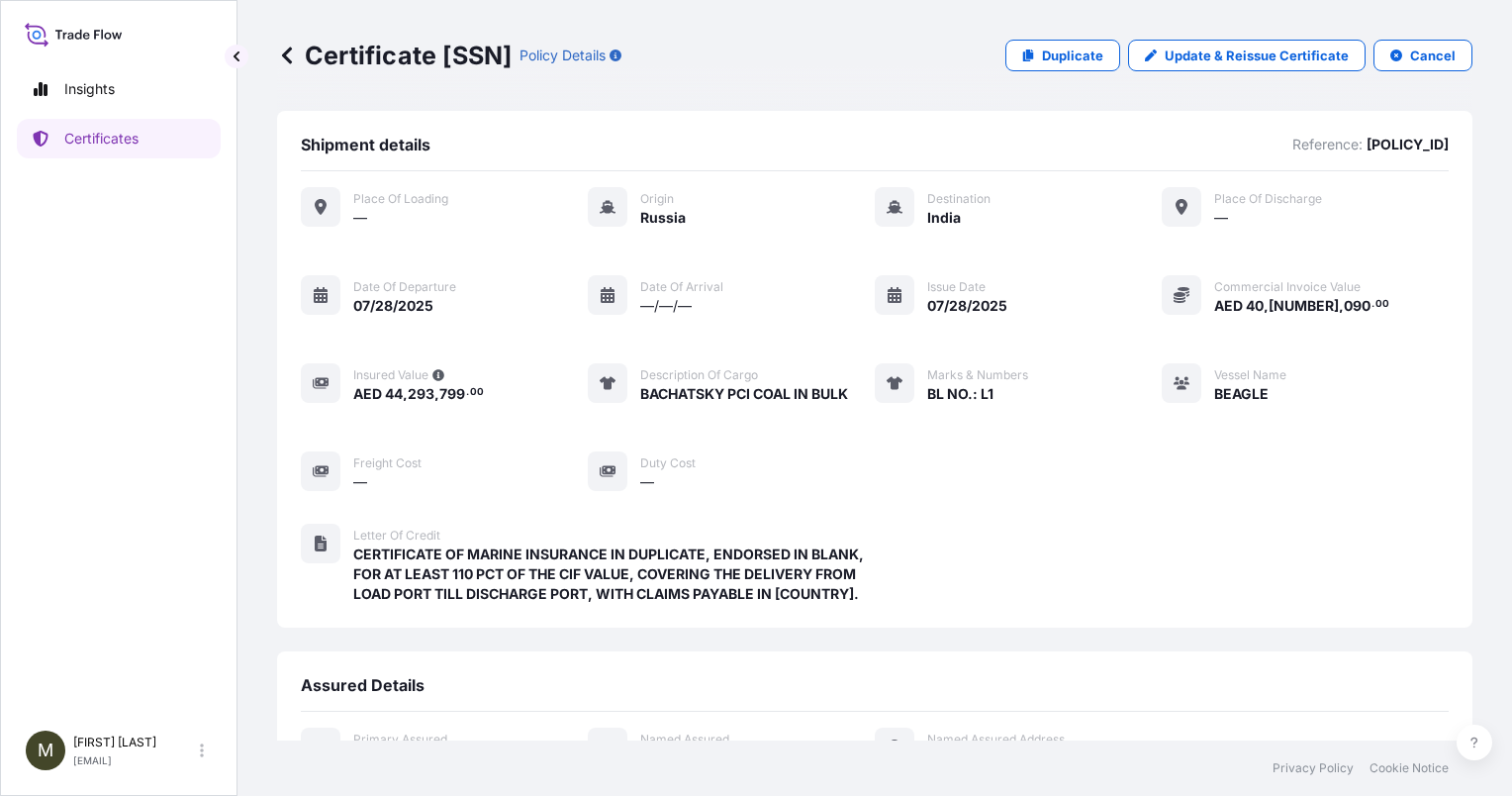 scroll, scrollTop: 253, scrollLeft: 0, axis: vertical 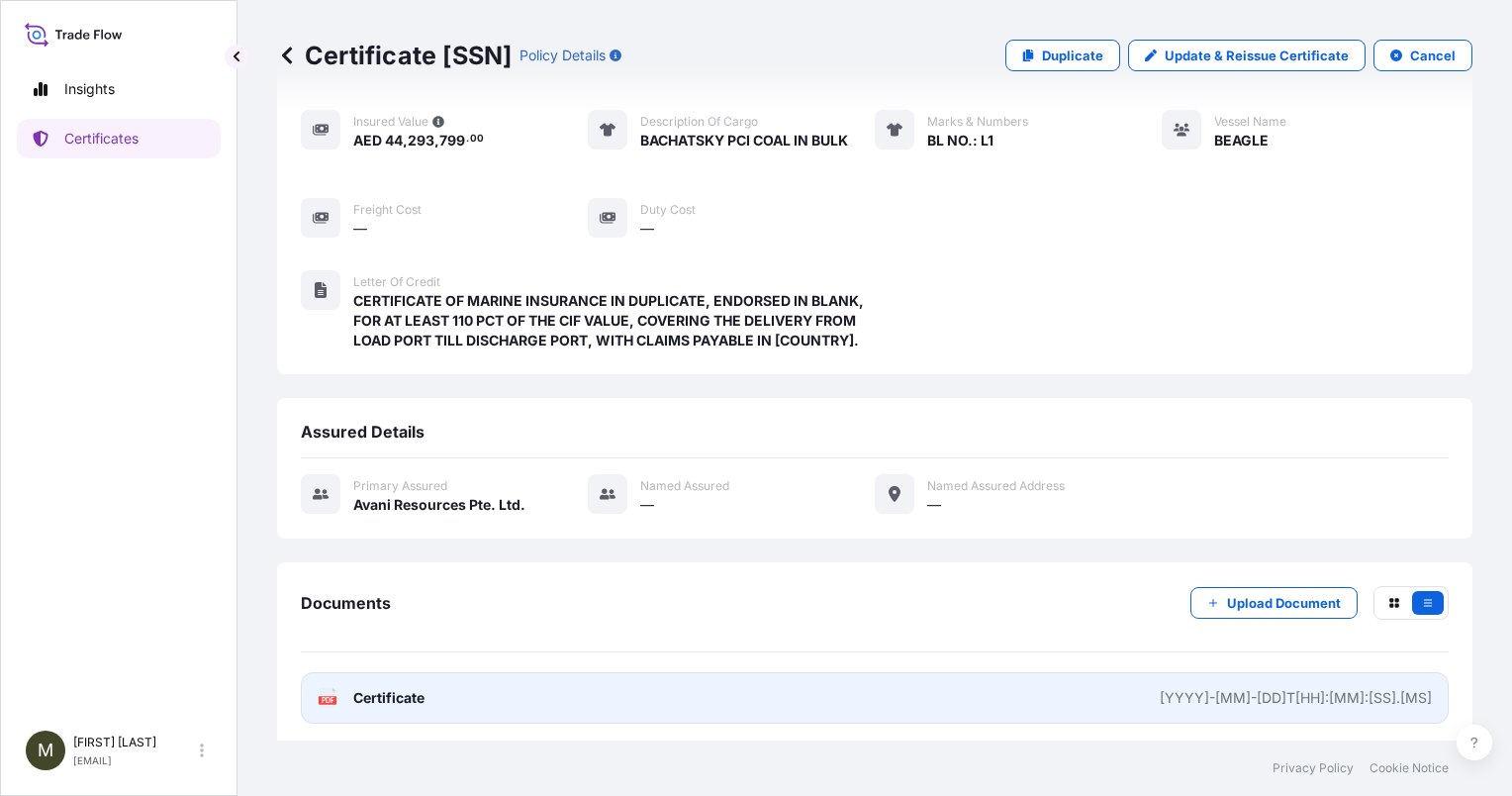 click on "PDF Certificate [YYYY]-[MM]-[DD]T[HH]:[MM]:[SS].[MS]" at bounding box center [875, 698] 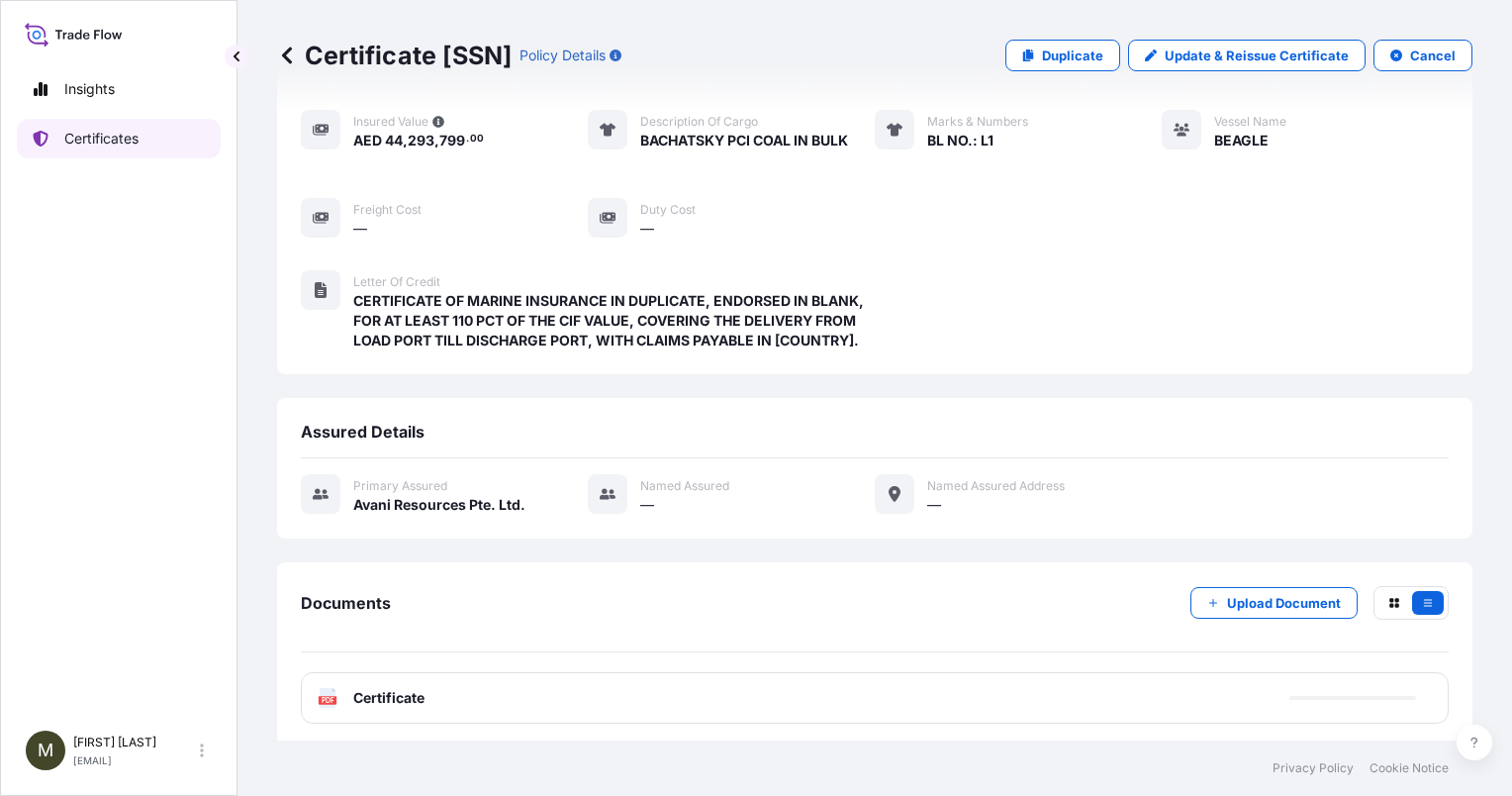 click on "Certificates" at bounding box center (101, 139) 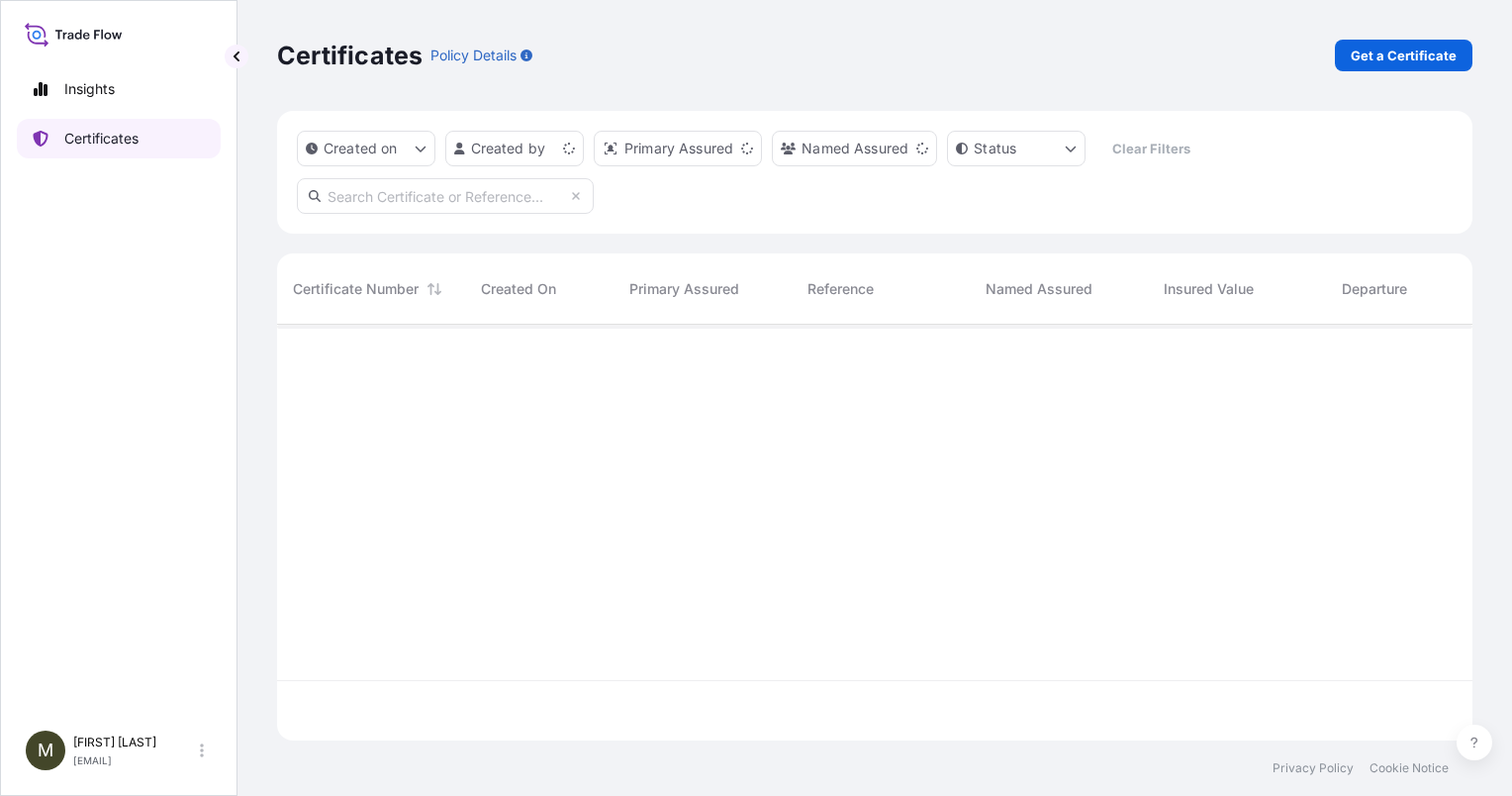 scroll, scrollTop: 0, scrollLeft: 0, axis: both 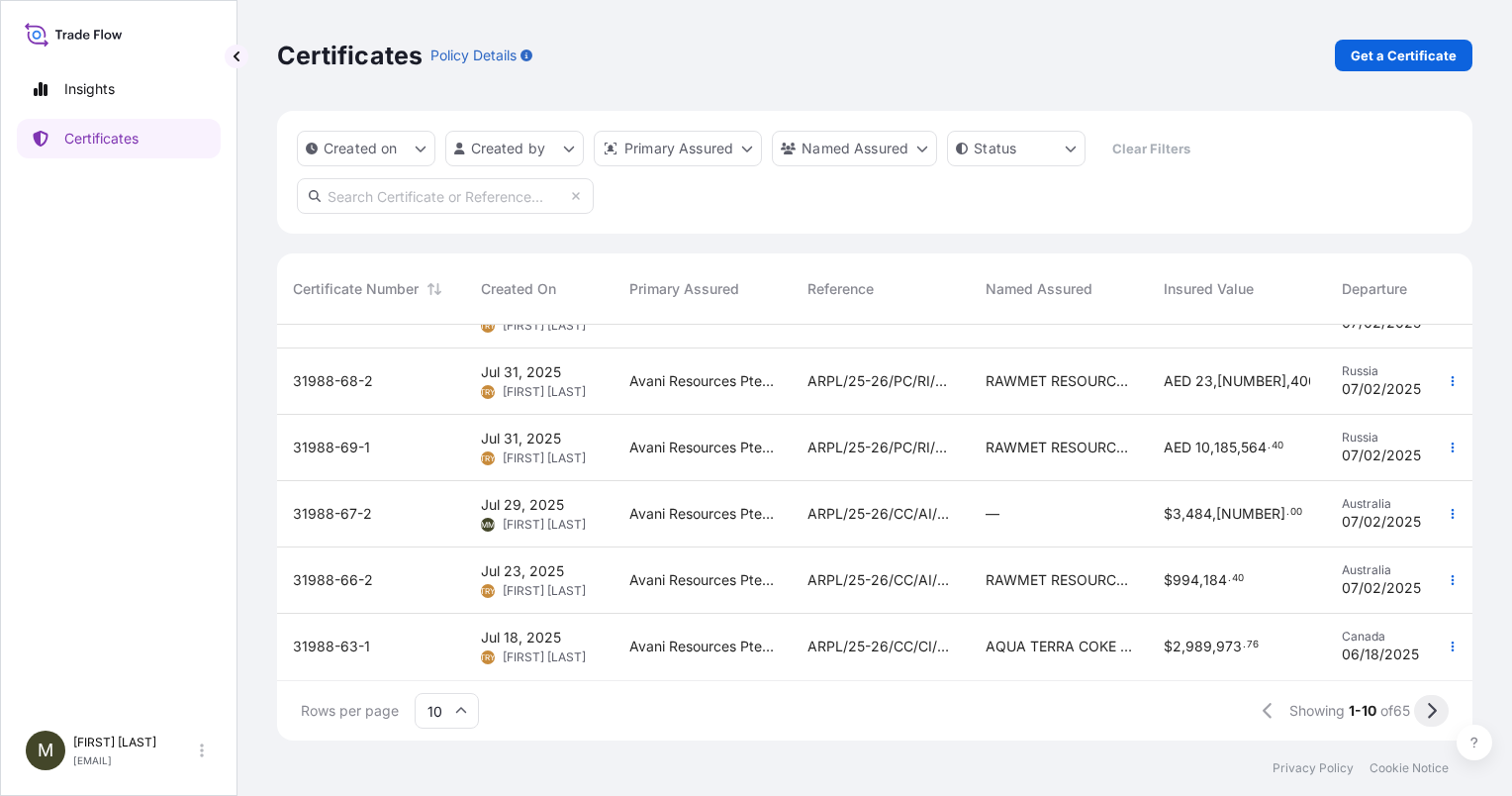 click at bounding box center (1431, 711) 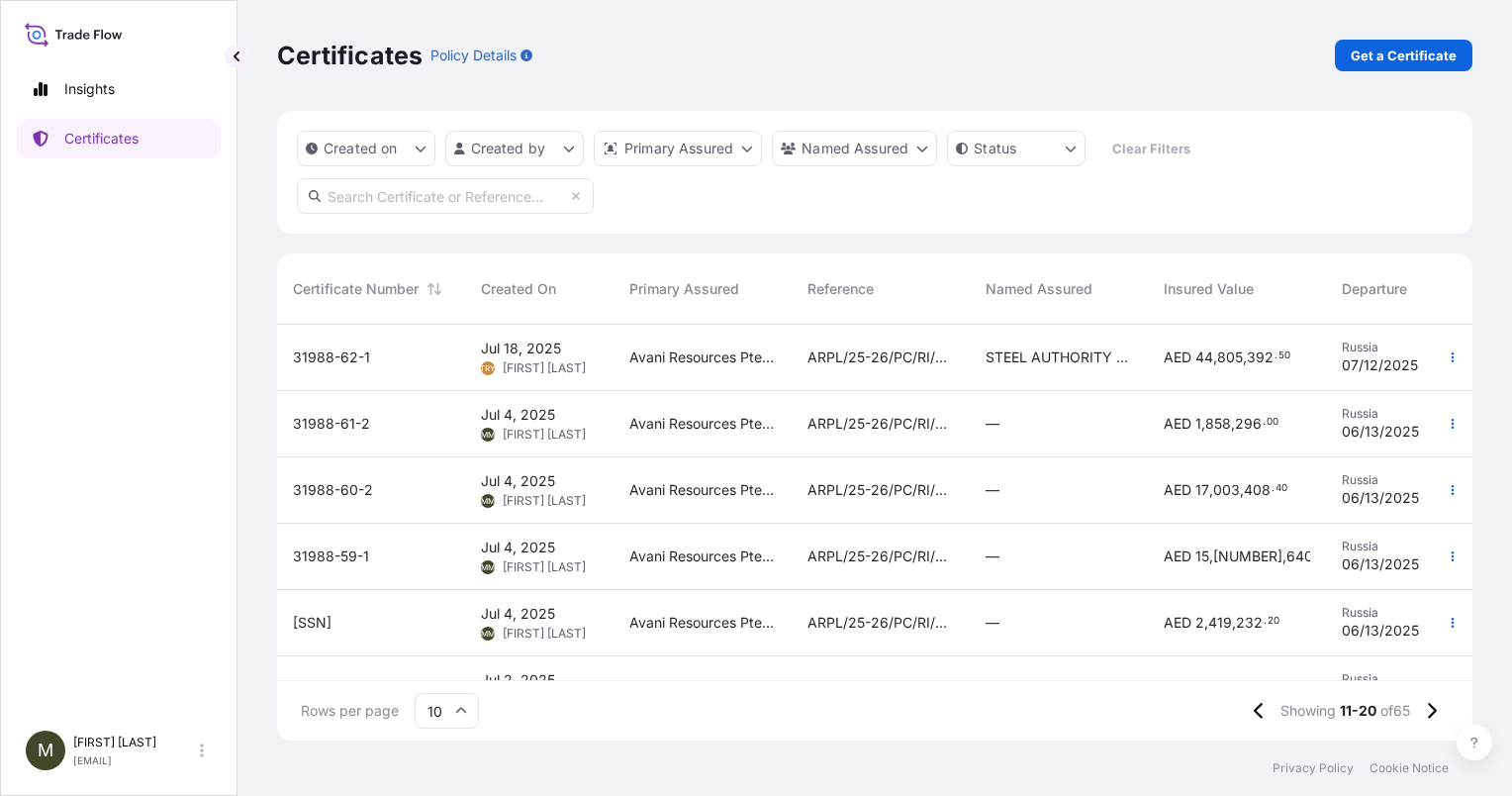 click on "31988-62-1" at bounding box center (371, 357) 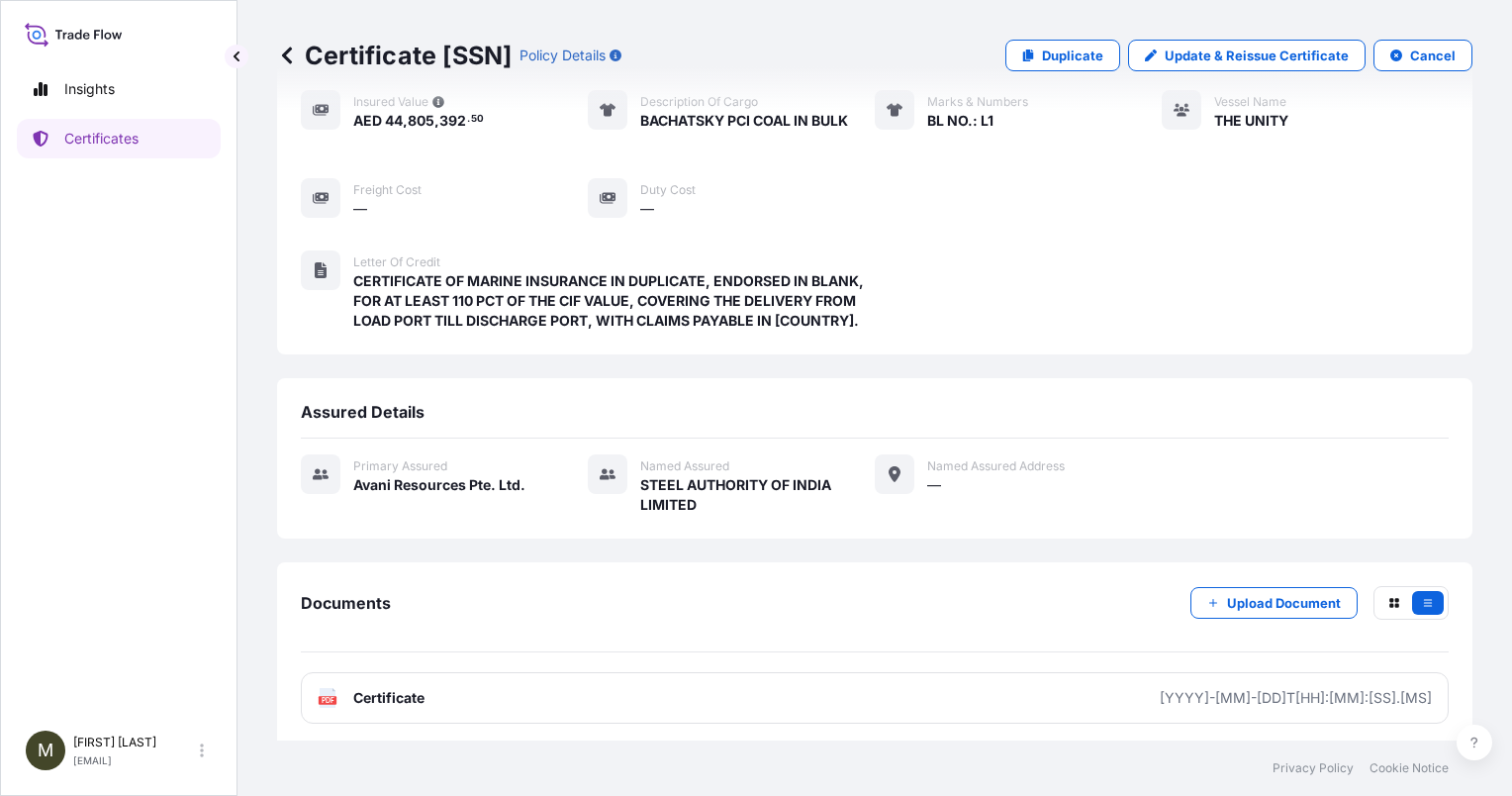 scroll, scrollTop: 0, scrollLeft: 0, axis: both 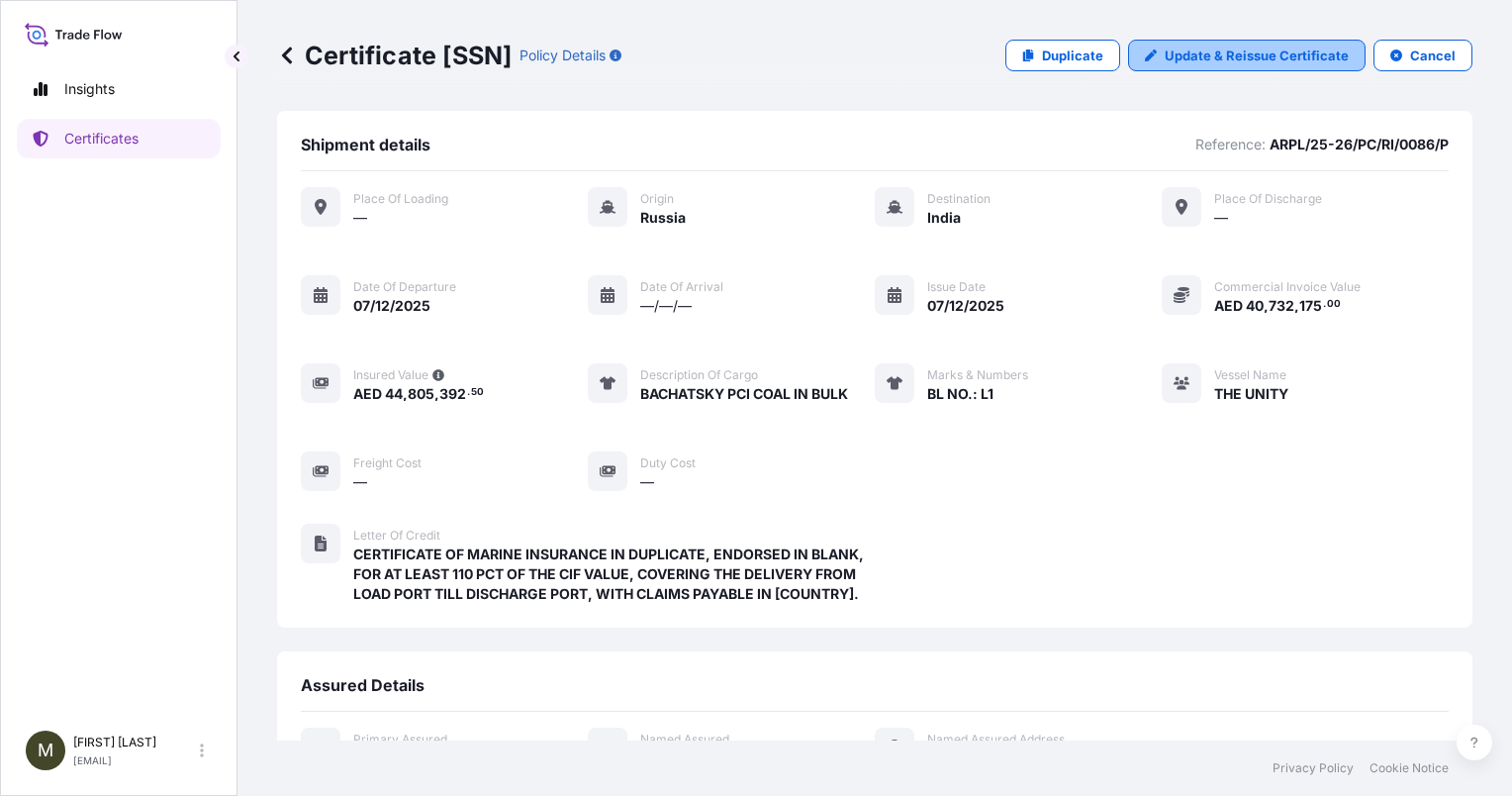 click on "Update & Reissue Certificate" at bounding box center [1257, 55] 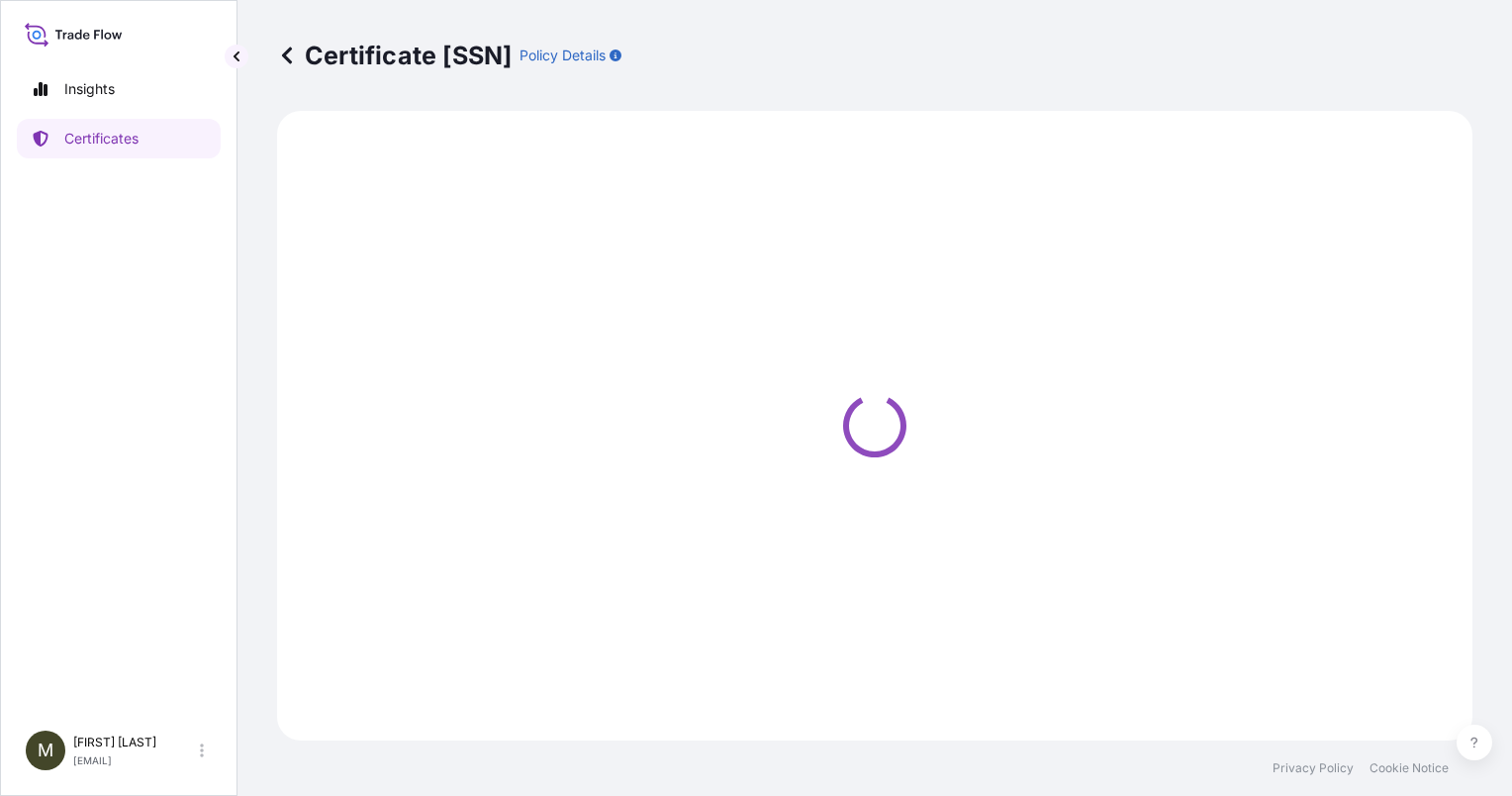 select on "Sea" 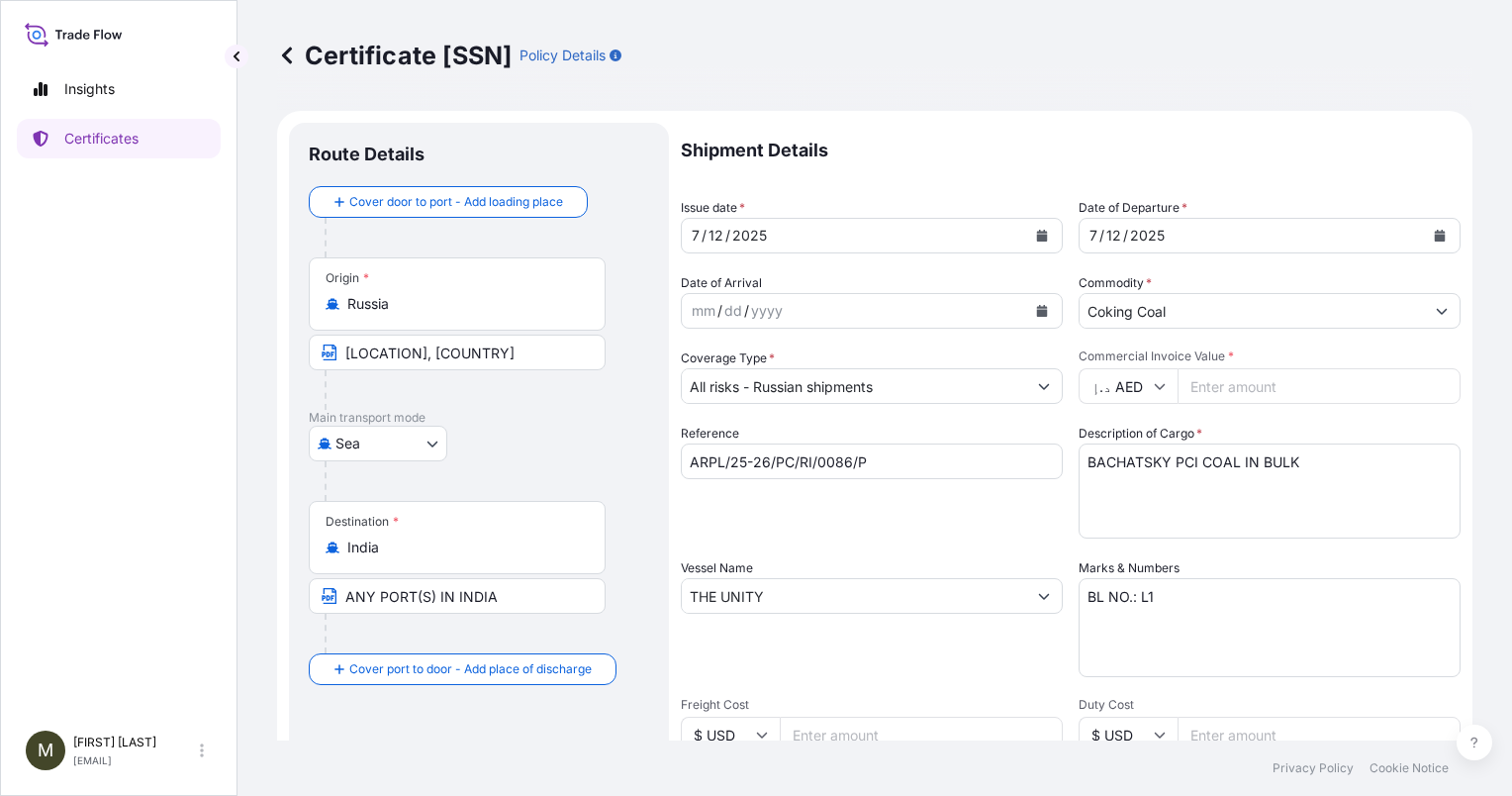 drag, startPoint x: 1264, startPoint y: 379, endPoint x: 1084, endPoint y: 400, distance: 181.22086 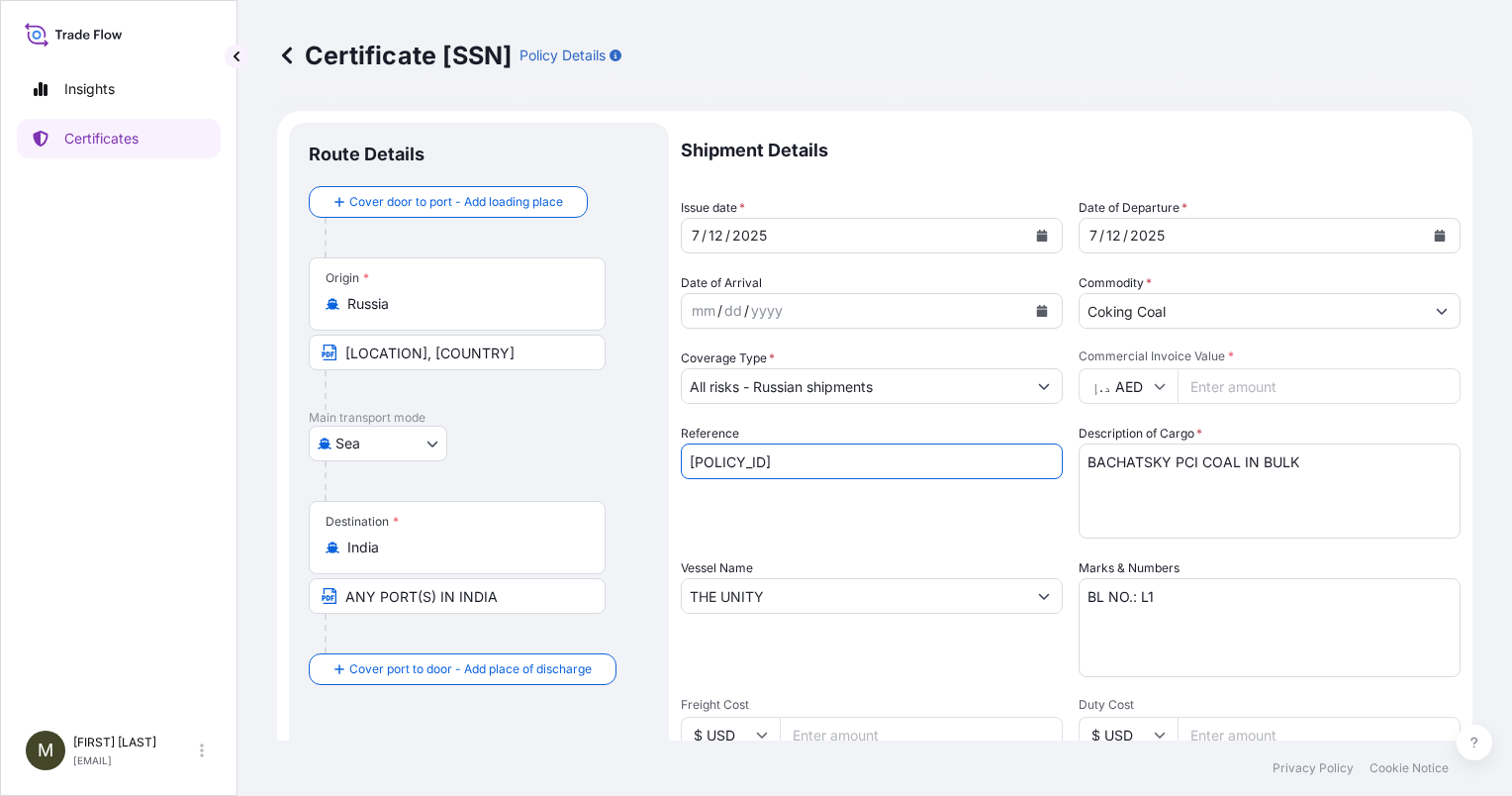 type on "[POLICY_ID]" 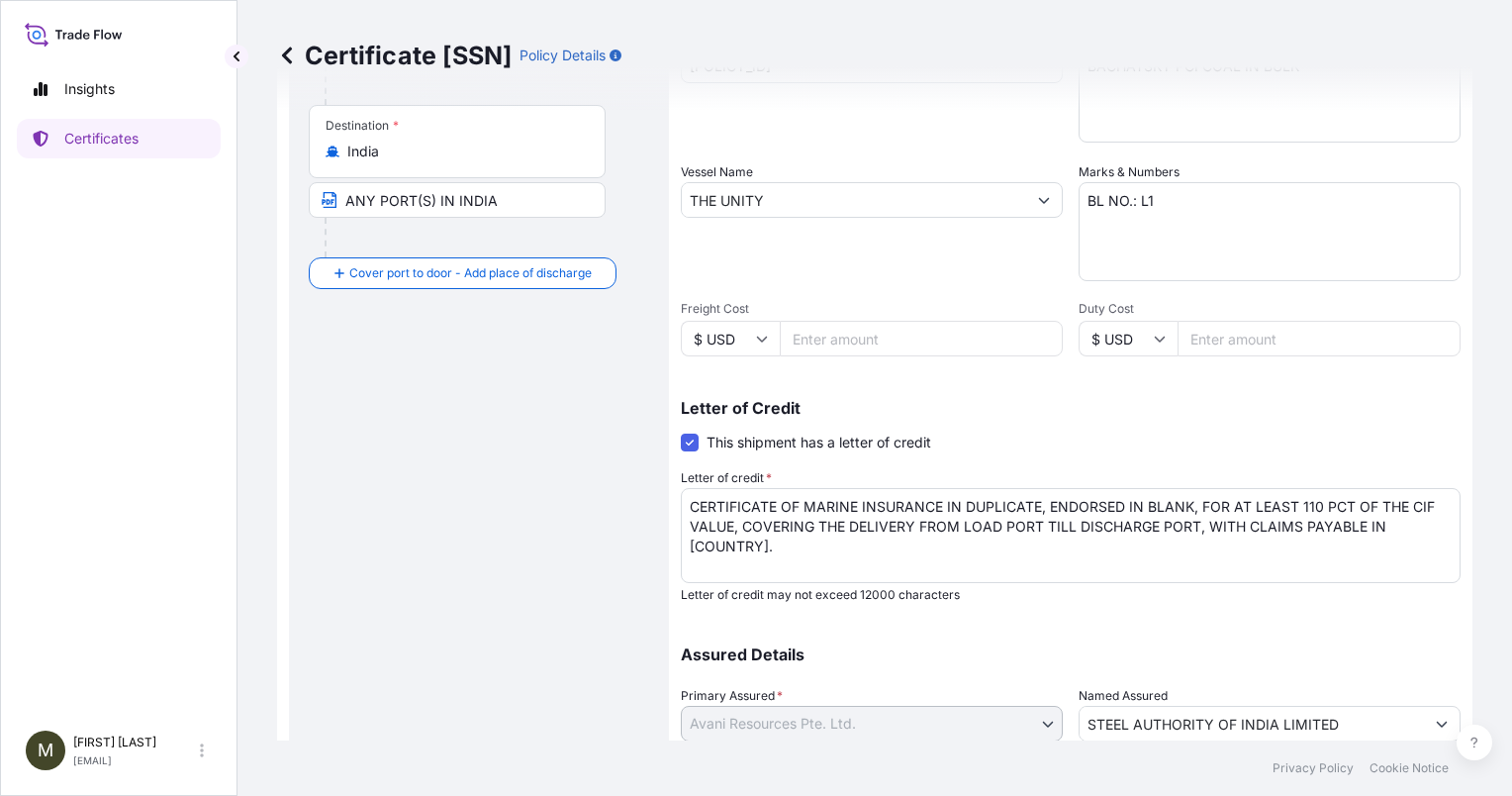 scroll, scrollTop: 495, scrollLeft: 0, axis: vertical 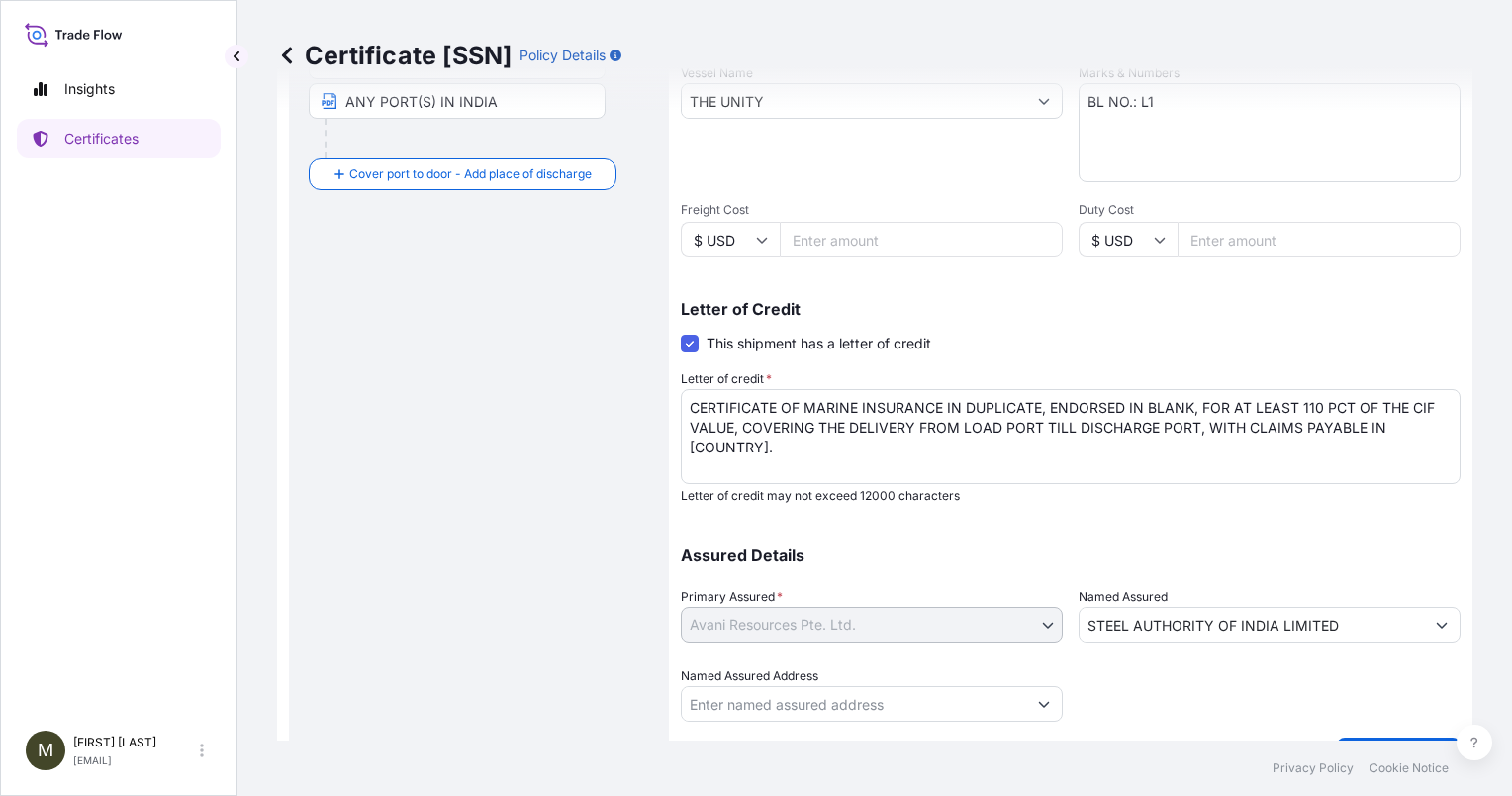 click on "STEEL AUTHORITY OF INDIA LIMITED" at bounding box center (1252, 625) 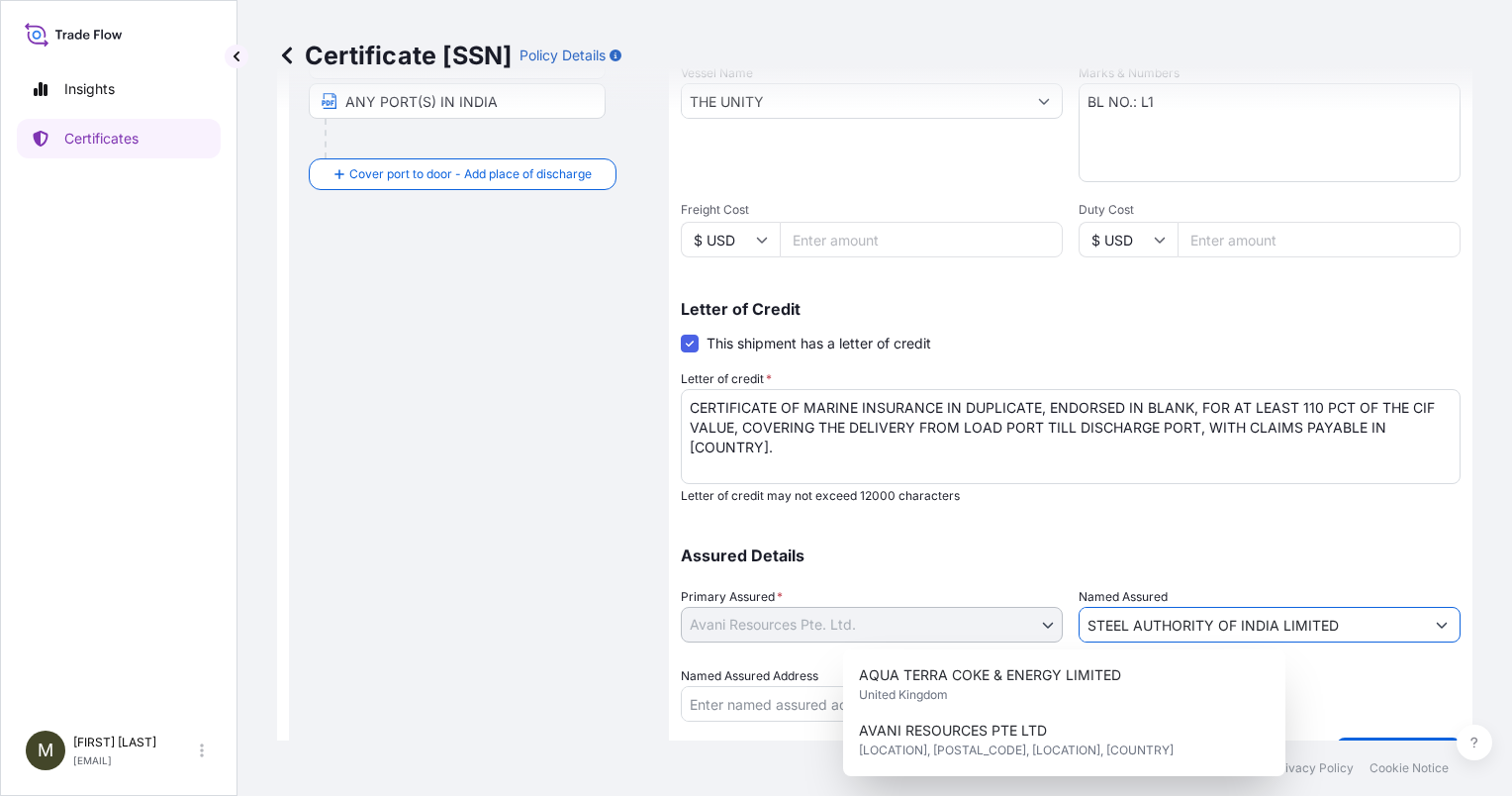 drag, startPoint x: 1350, startPoint y: 629, endPoint x: 990, endPoint y: 648, distance: 360.50104 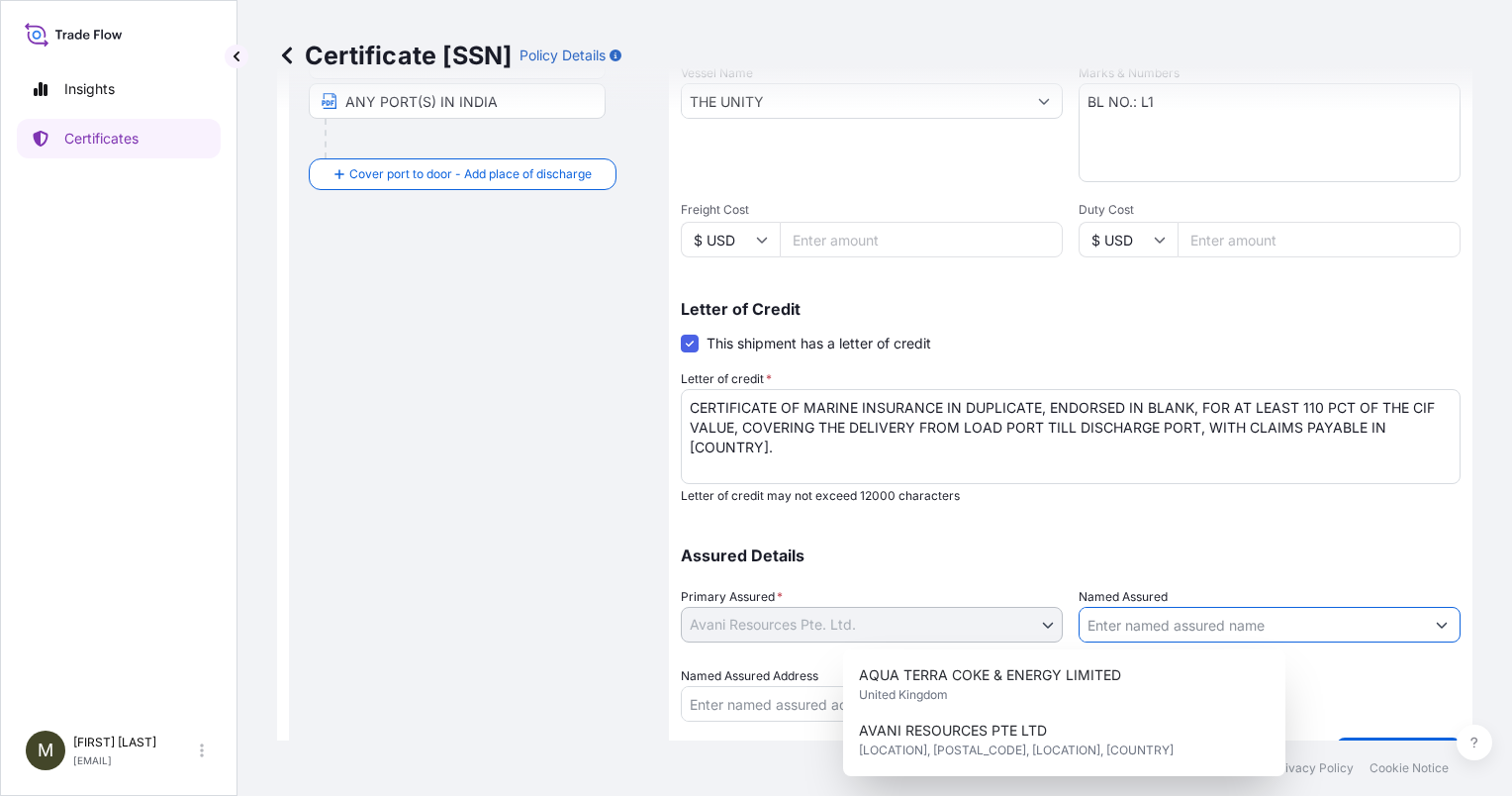 type 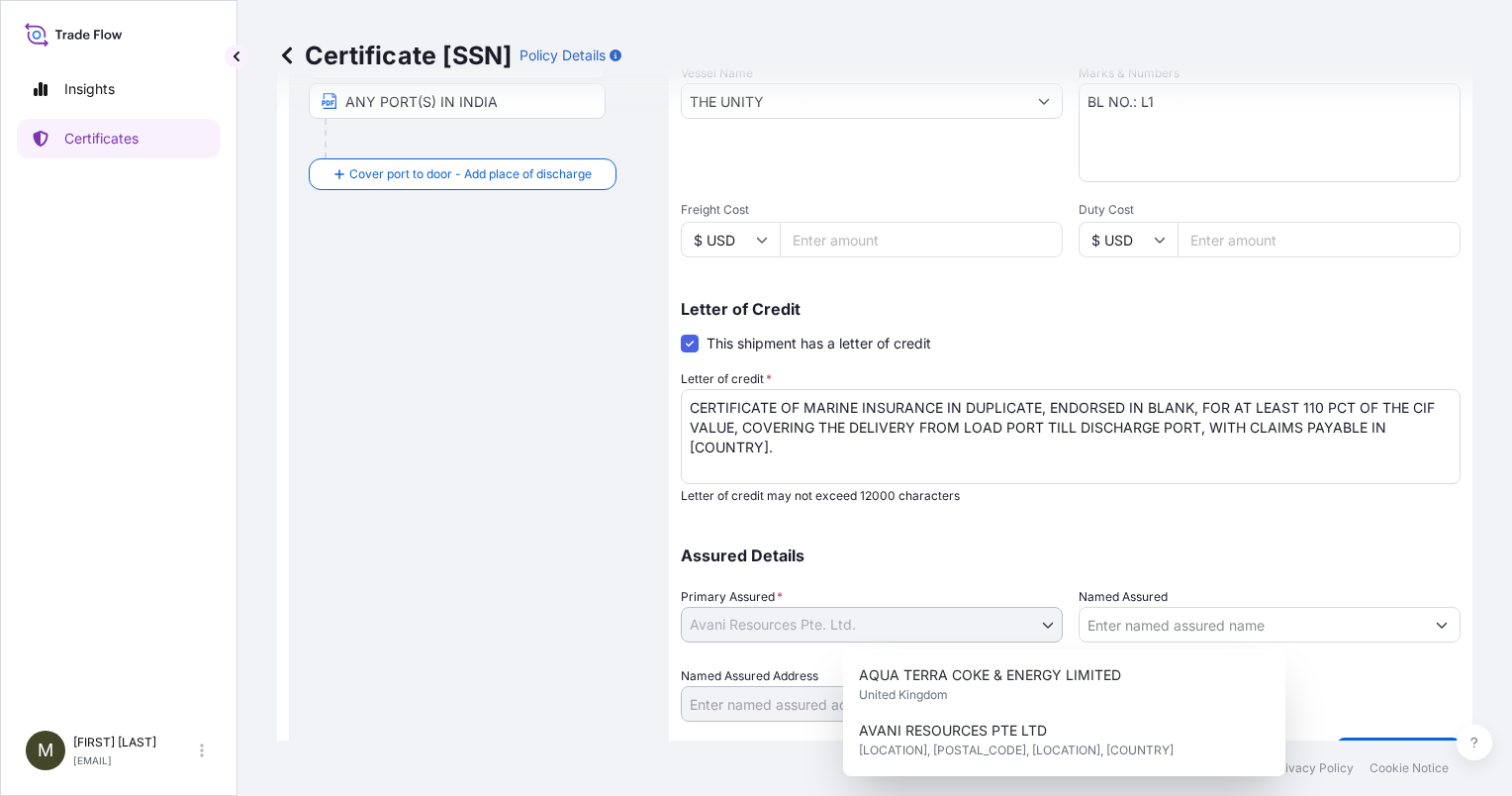 click on "Shipment Details Issue date * [MM] / [DD] / [YYYY] Date of Departure * [MM] / [DD] / [YYYY] Date of Arrival mm / dd / yyyy Commodity * Coking Coal Coverage Type * All risks - [COUNTRY] shipments Packing Category Commercial Invoice Value    * د.إ AED [NUMBER] Reference [POLICY_ID] Description of Cargo * BACHATSKY PCI COAL IN BULK Vessel Name THE UNITY Marks & Numbers BL NO.: L1 Freight Cost   $ USD Duty Cost   $ USD Letter of Credit This shipment has a letter of credit Letter of credit * CERTIFICATE OF MARINE INSURANCE IN DUPLICATE, ENDORSED IN BLANK, FOR AT LEAST 110 PCT OF THE CIF VALUE, COVERING THE DELIVERY FROM LOAD PORT TILL DISCHARGE PORT, WITH CLAIMS PAYABLE IN [COUNTRY]. Letter of credit may not exceed 12000 characters Assured Details Primary Assured * [COMPANY_NAME]  [COMPANY_NAME]  Named Assured Named Assured Address" at bounding box center [1071, 174] 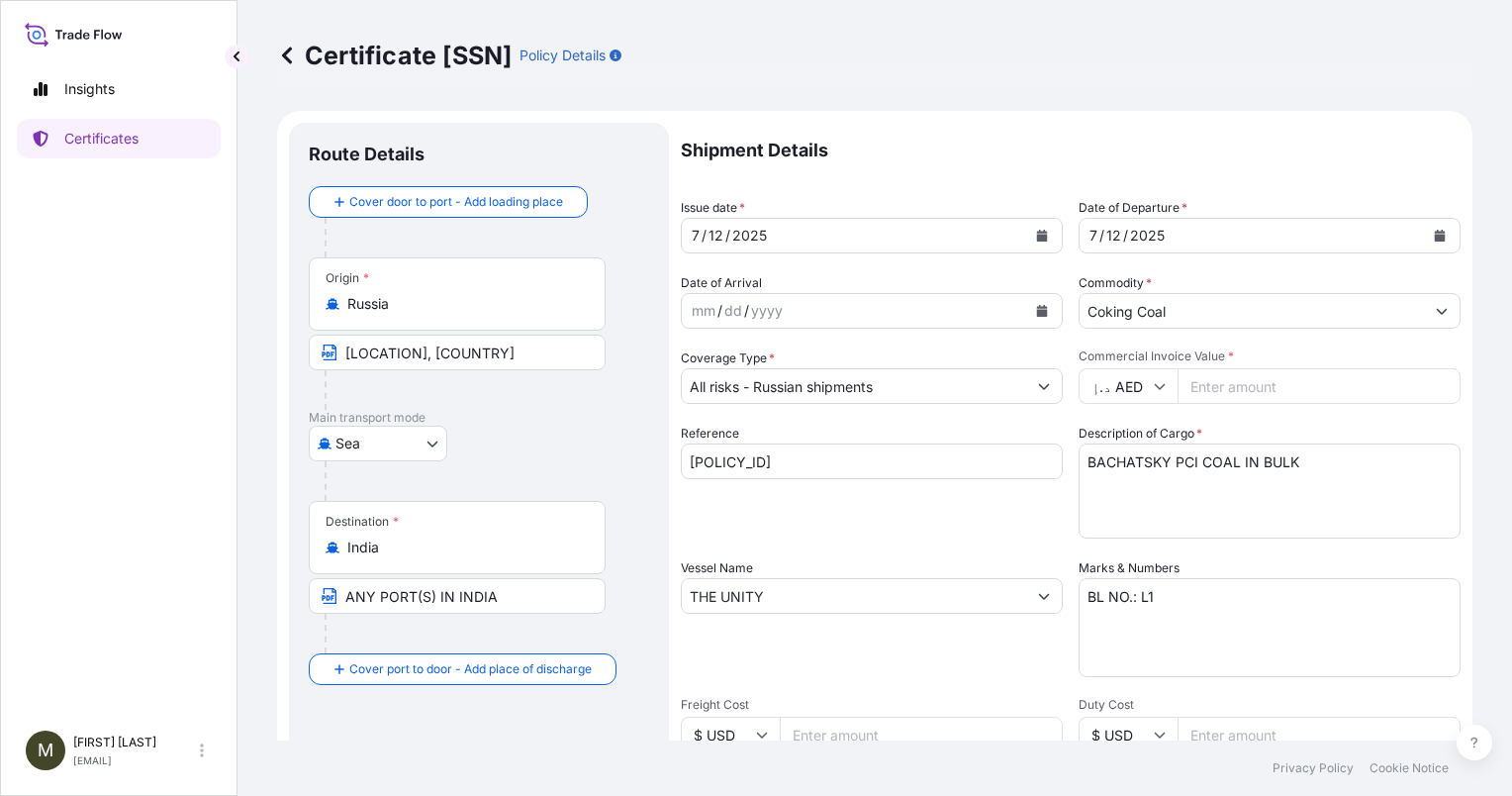 scroll, scrollTop: 543, scrollLeft: 0, axis: vertical 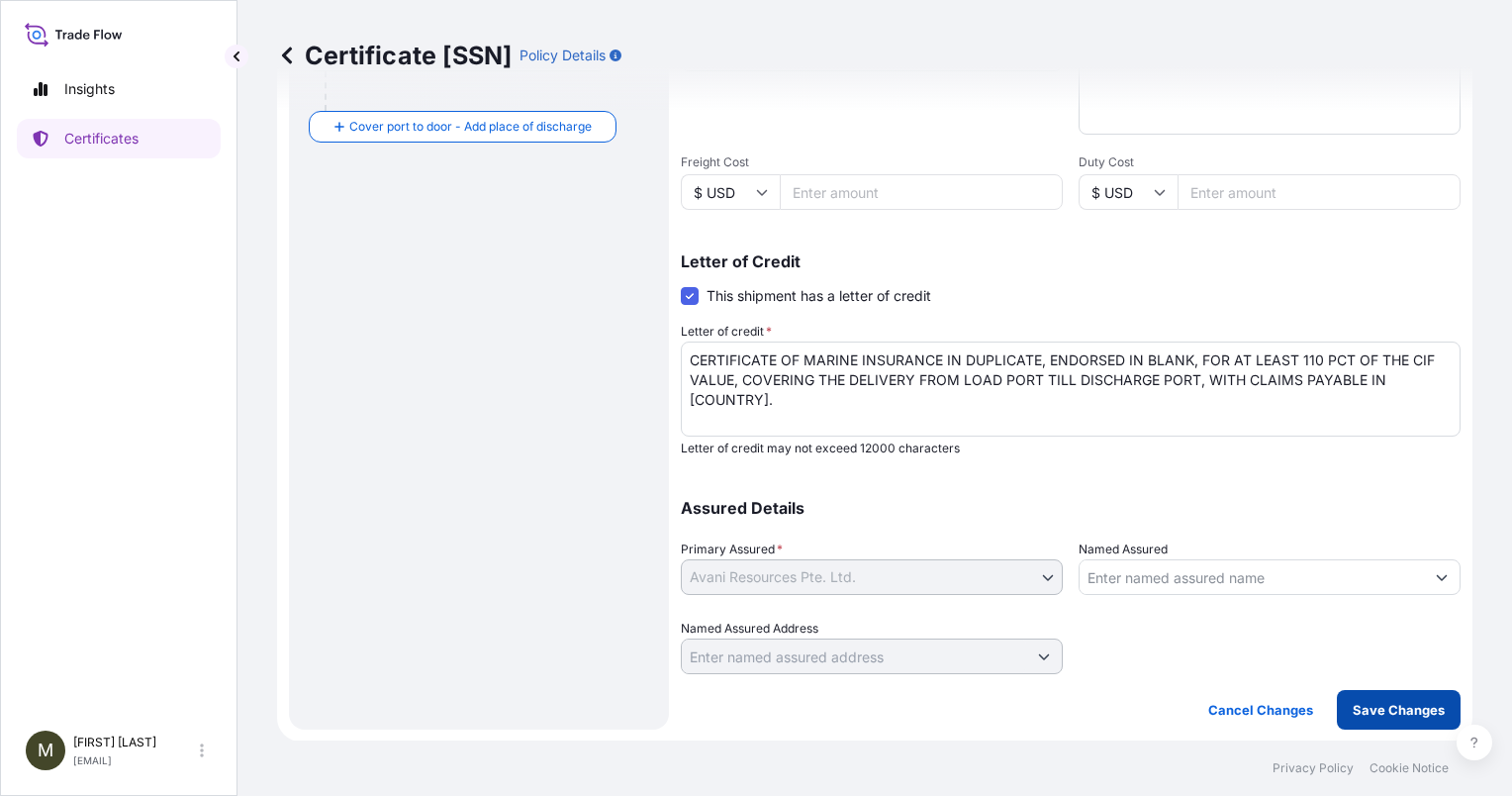 click on "Save Changes" at bounding box center [1398, 710] 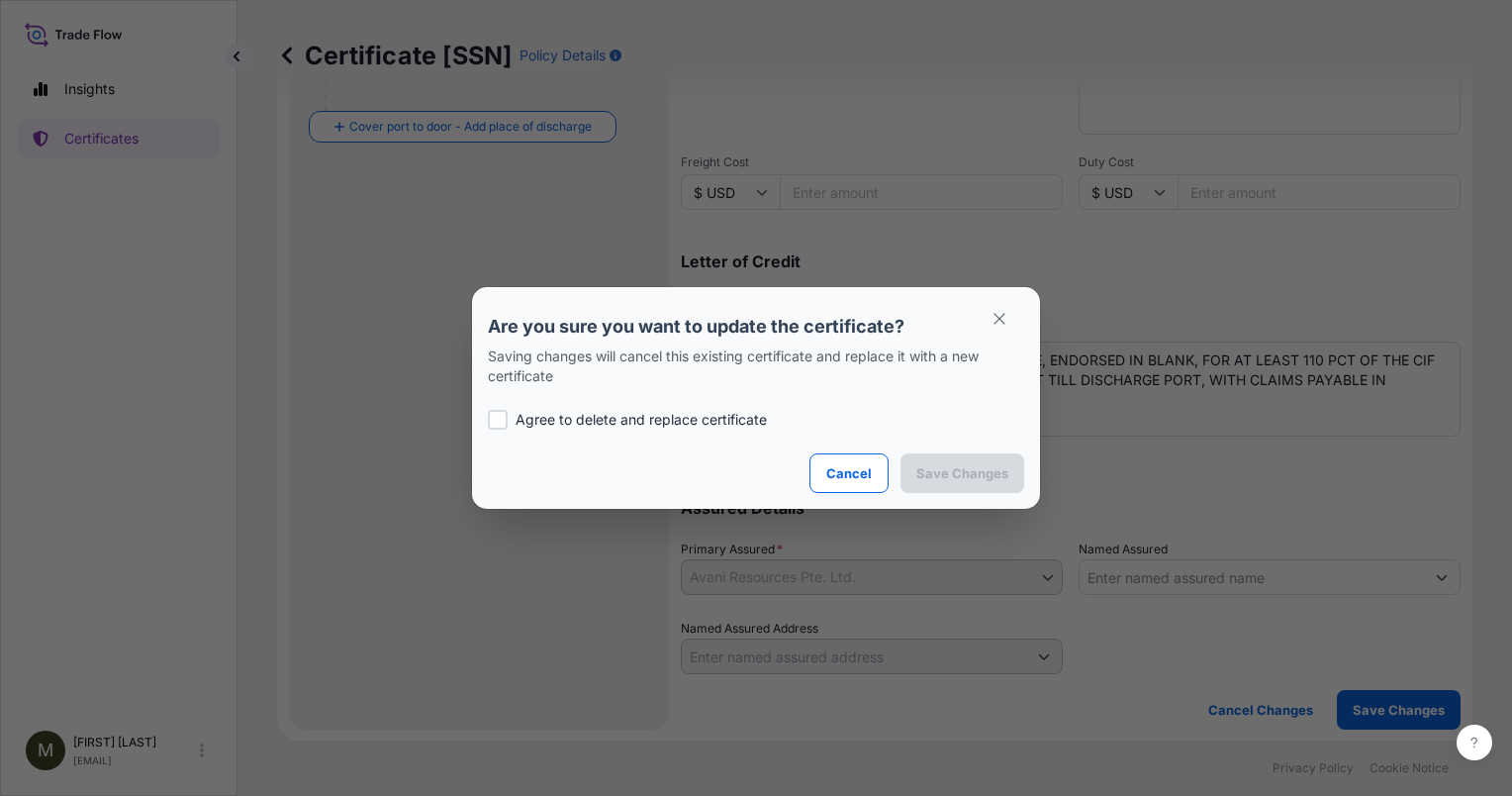 click on "Agree to delete and replace certificate" at bounding box center [641, 420] 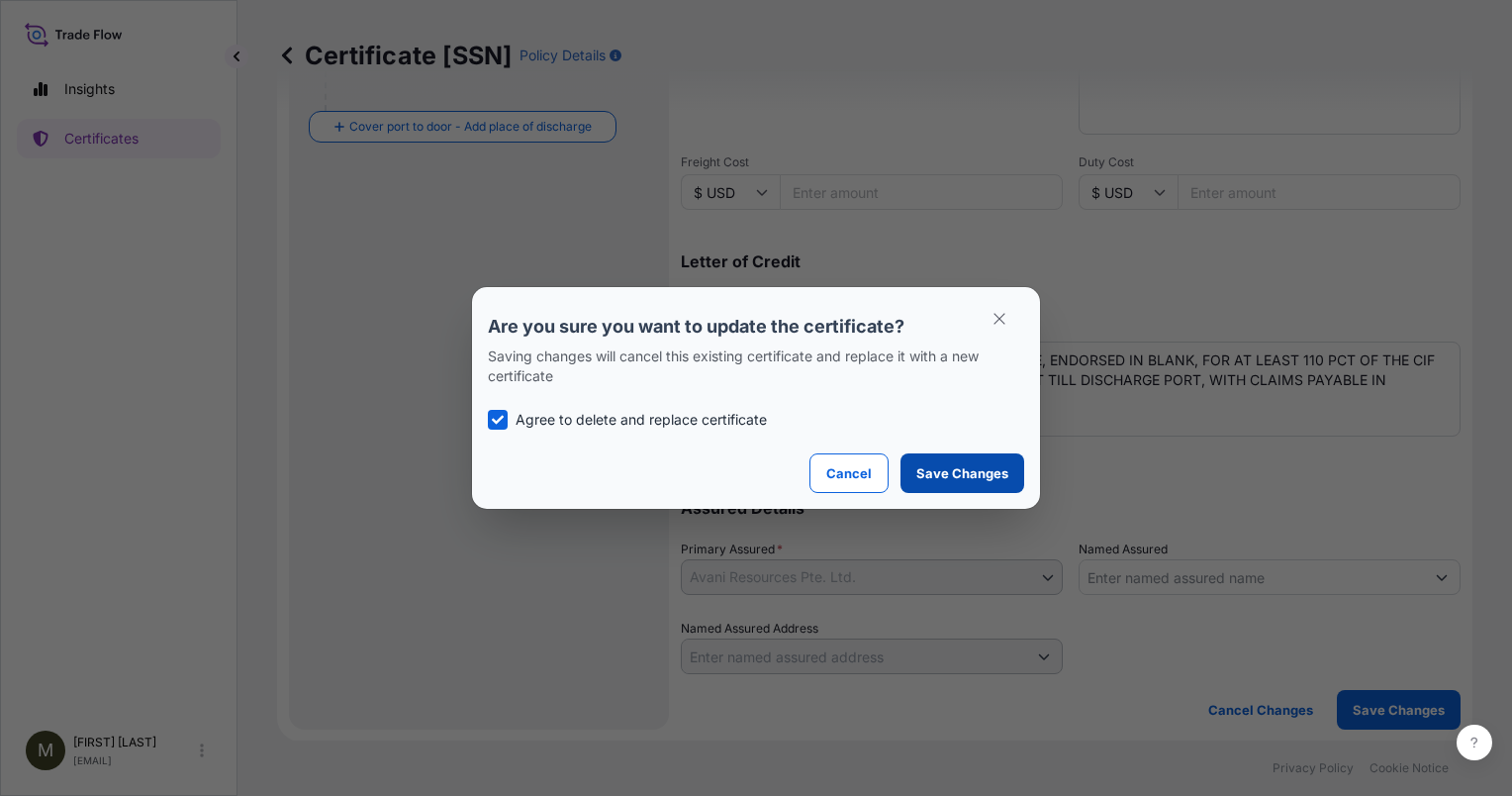 click on "Save Changes" at bounding box center (962, 473) 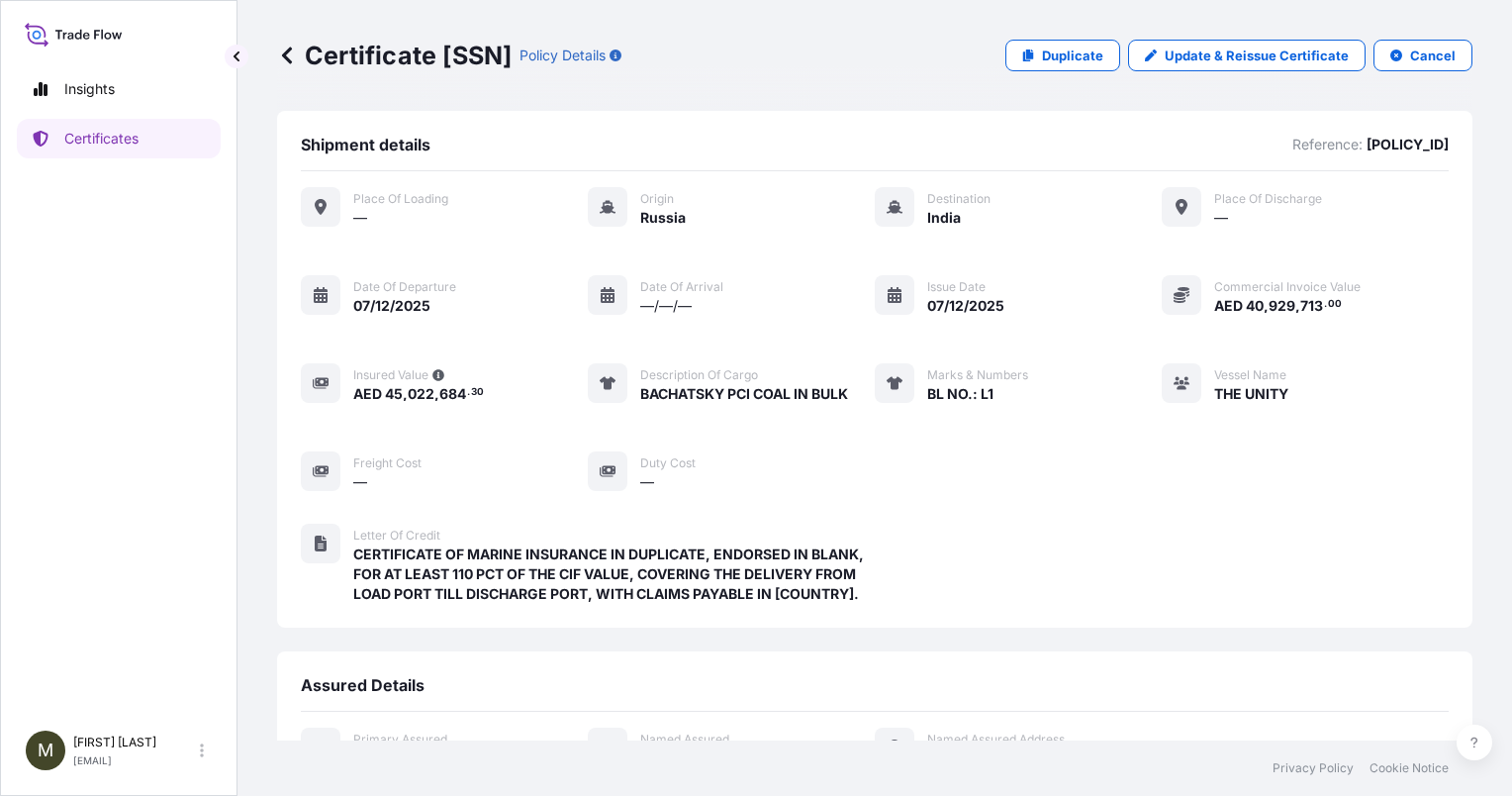 scroll, scrollTop: 253, scrollLeft: 0, axis: vertical 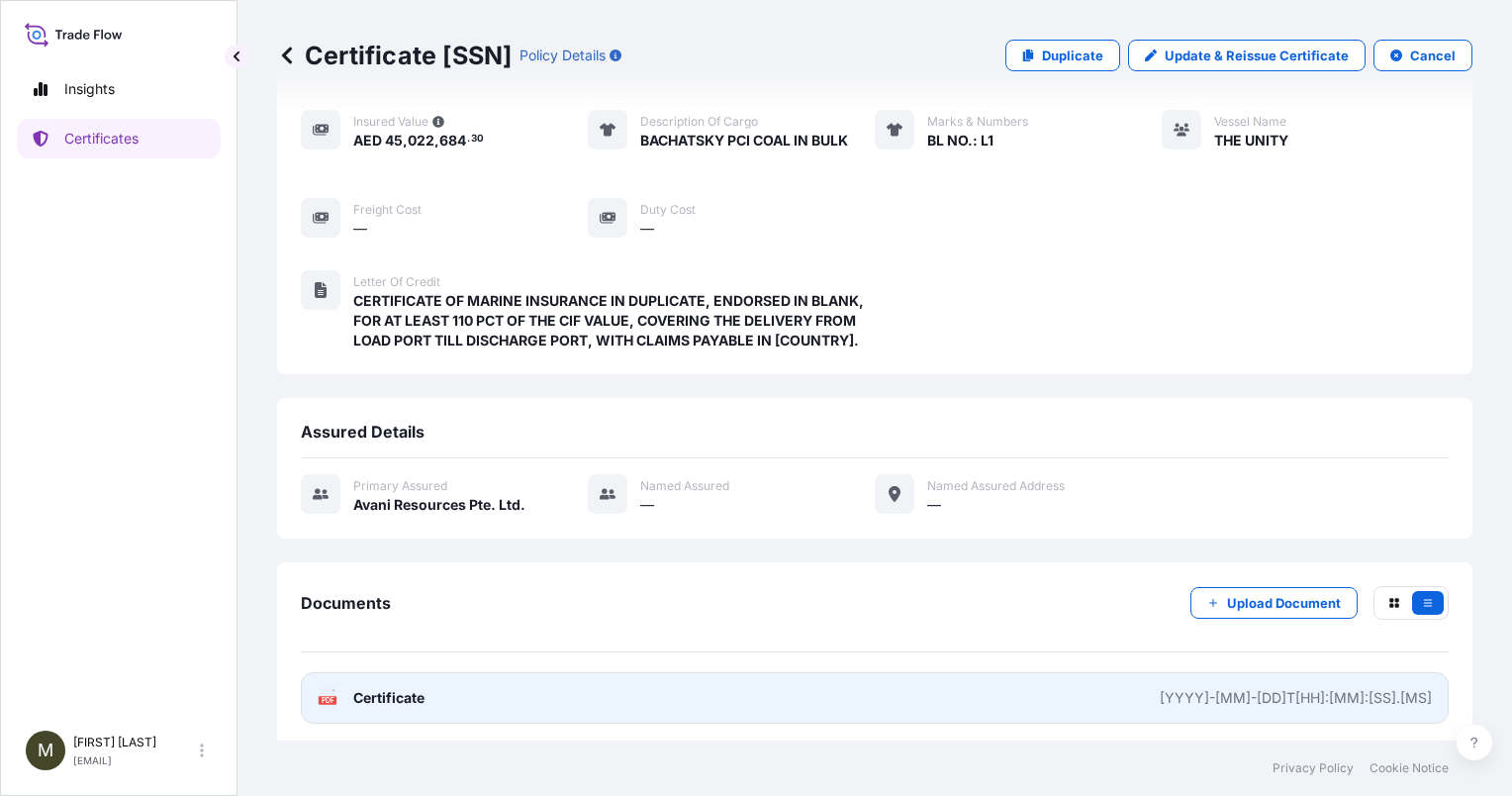 click on "[YYYY]-[MM]-[DD]T[HH]:[MM]:[SS].[MS]" at bounding box center [1295, 698] 